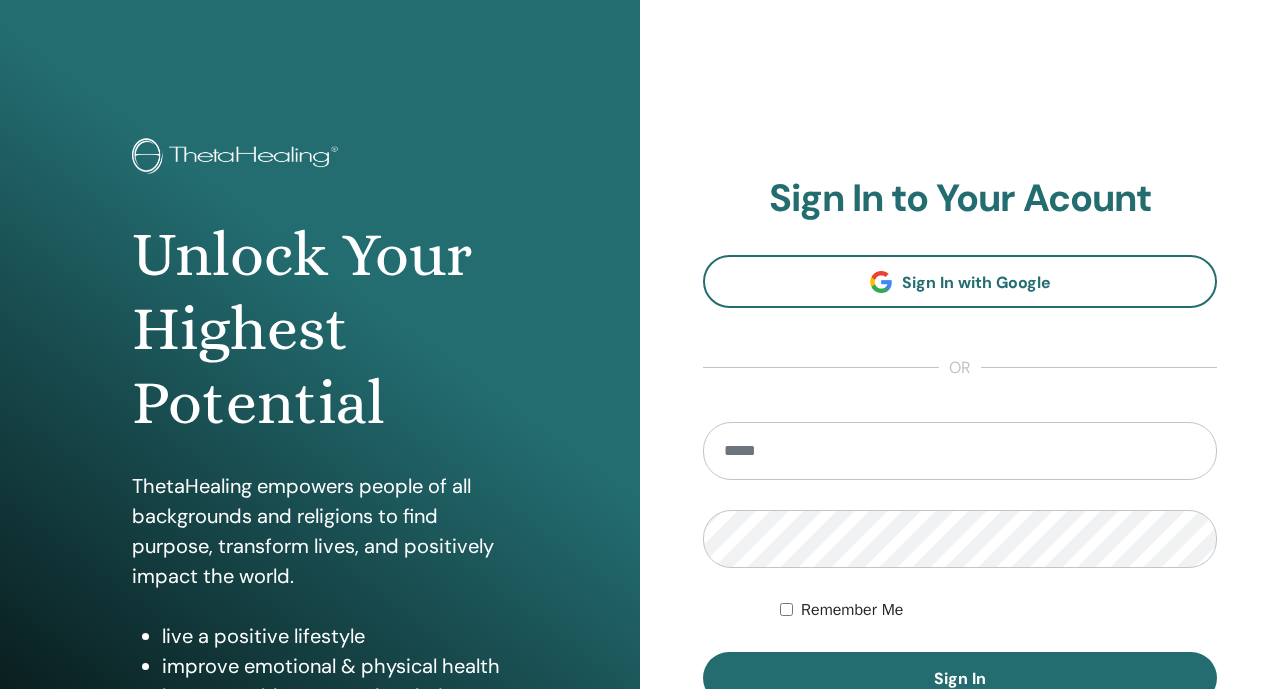 scroll, scrollTop: 60, scrollLeft: 0, axis: vertical 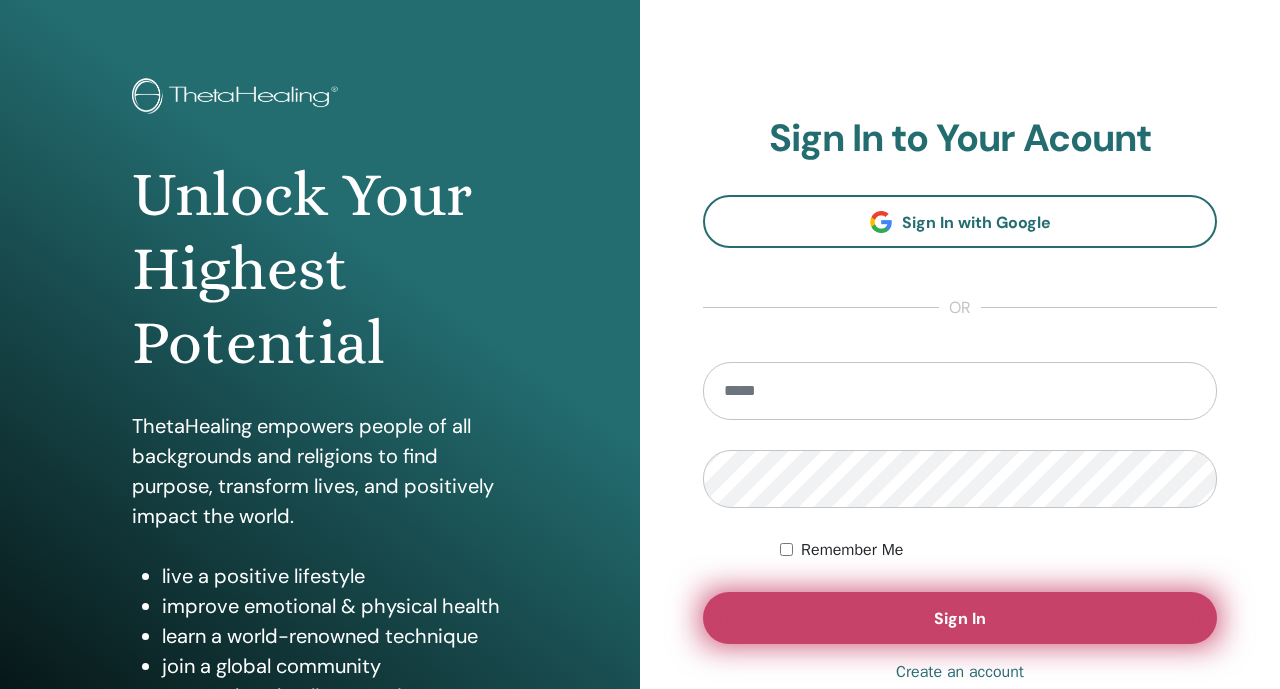 type on "**********" 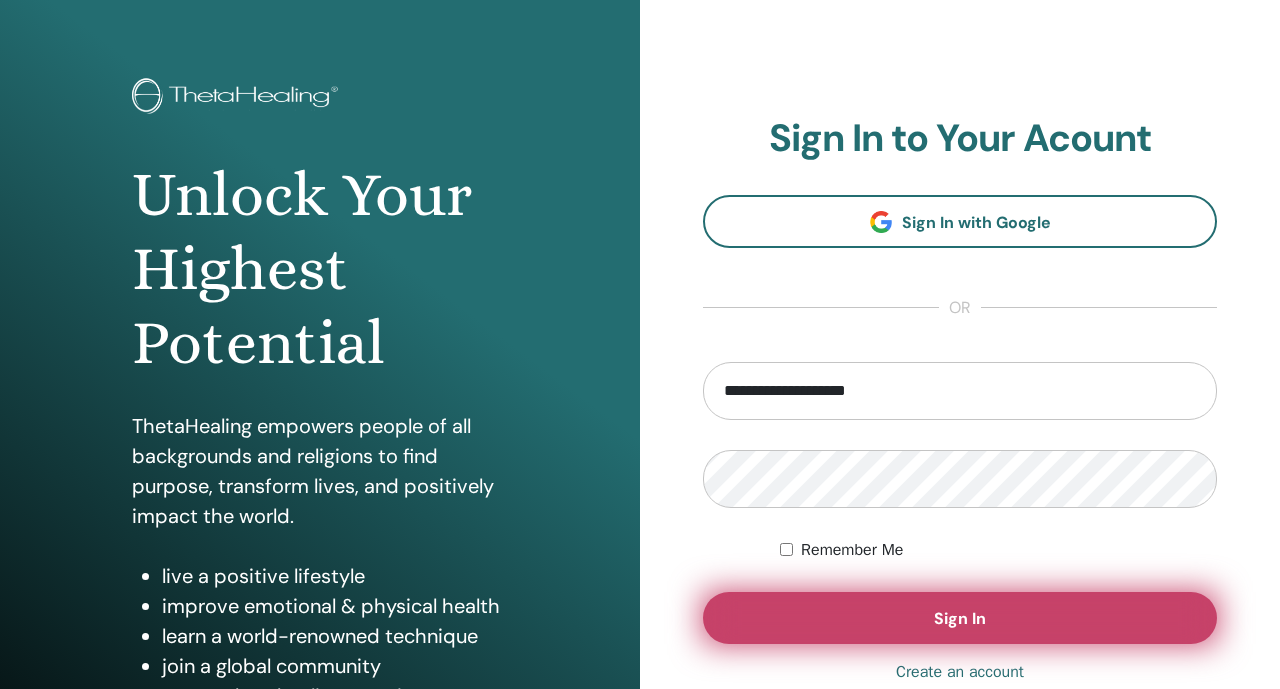 click on "Sign In" at bounding box center [960, 618] 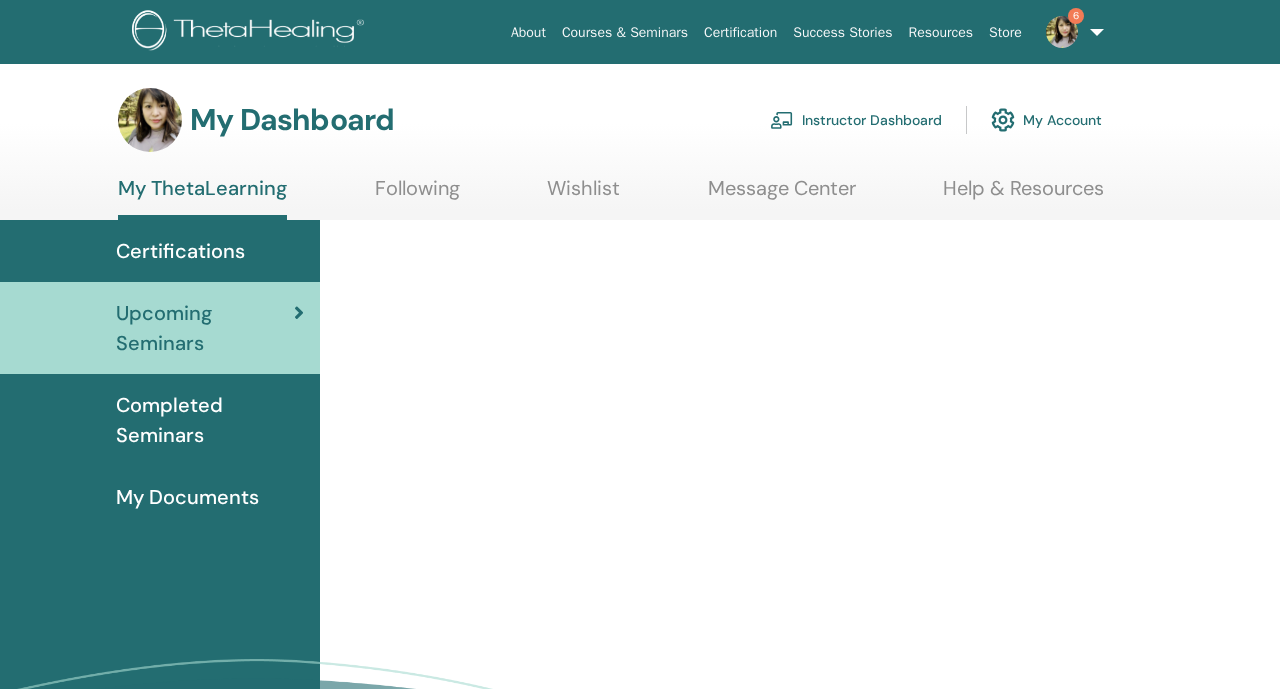 scroll, scrollTop: 0, scrollLeft: 0, axis: both 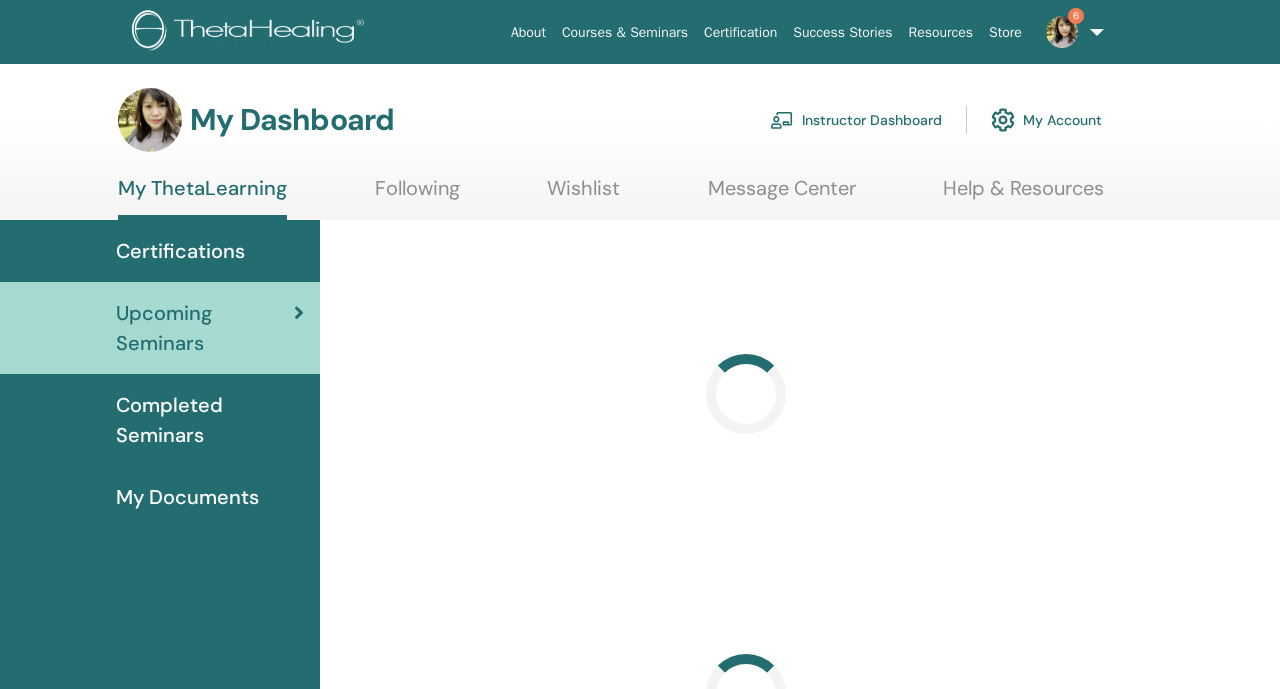 click on "Instructor Dashboard" at bounding box center (856, 120) 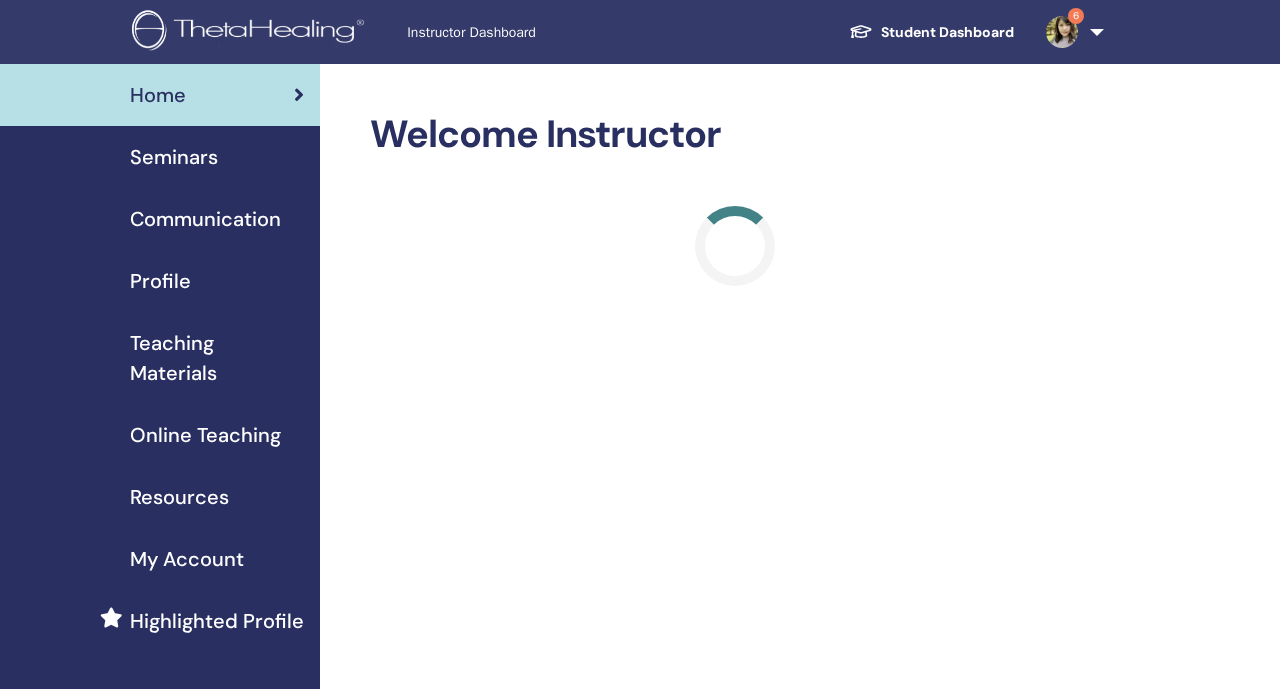 scroll, scrollTop: 0, scrollLeft: 0, axis: both 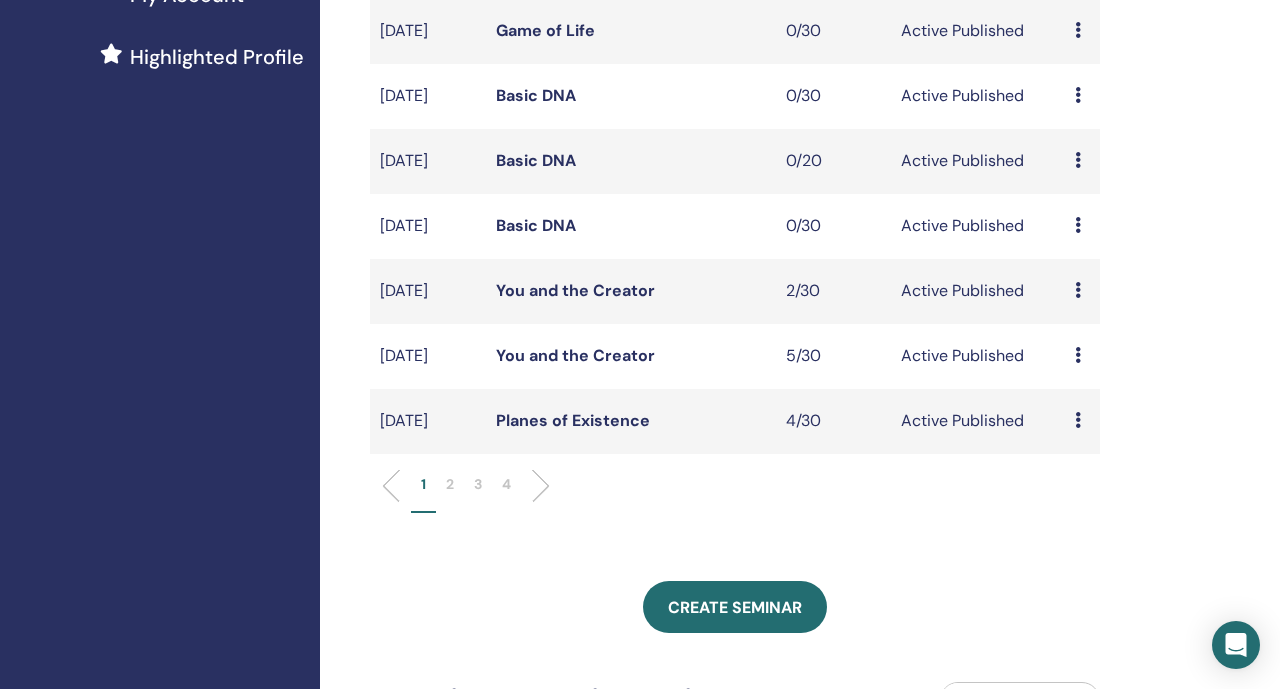click on "2" at bounding box center [450, 493] 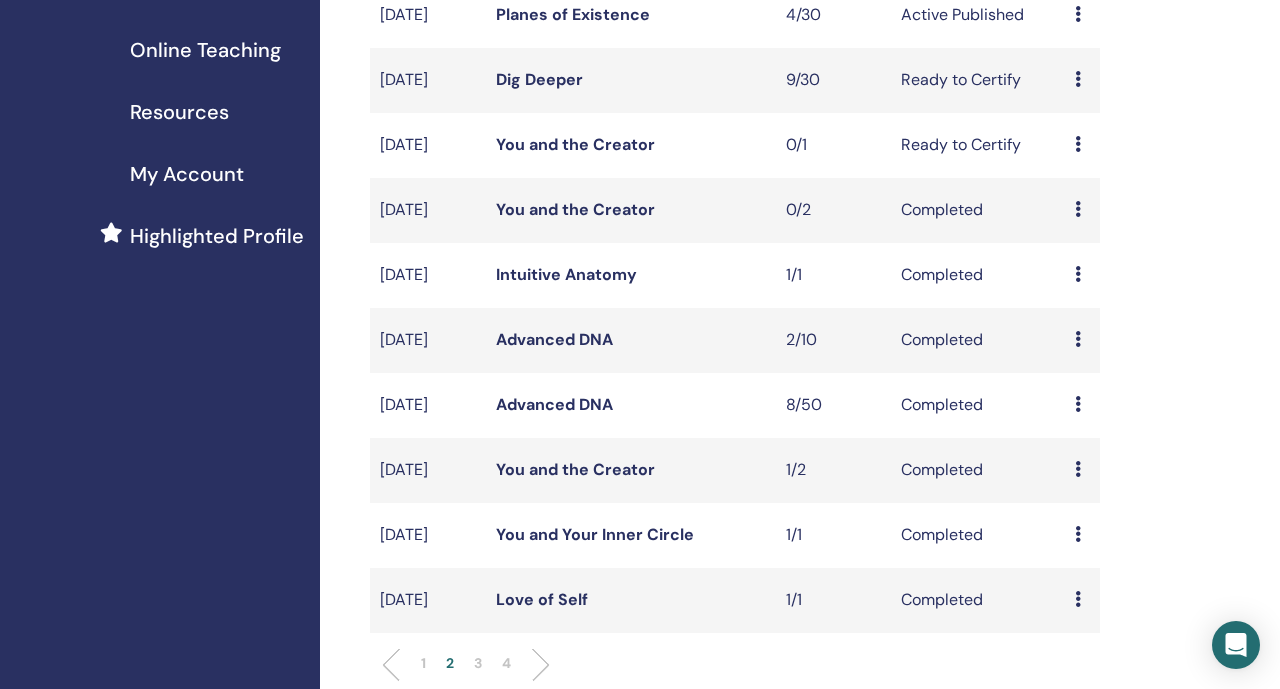 scroll, scrollTop: 368, scrollLeft: 0, axis: vertical 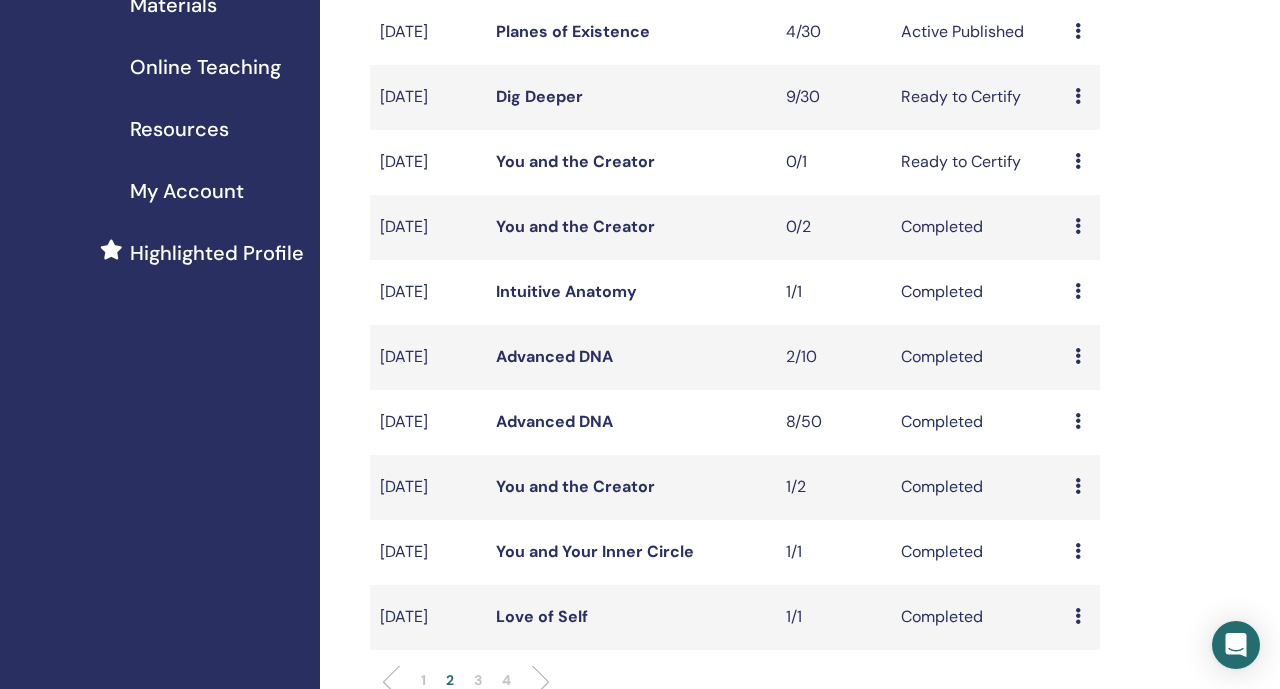 click on "Dig Deeper" at bounding box center (539, 96) 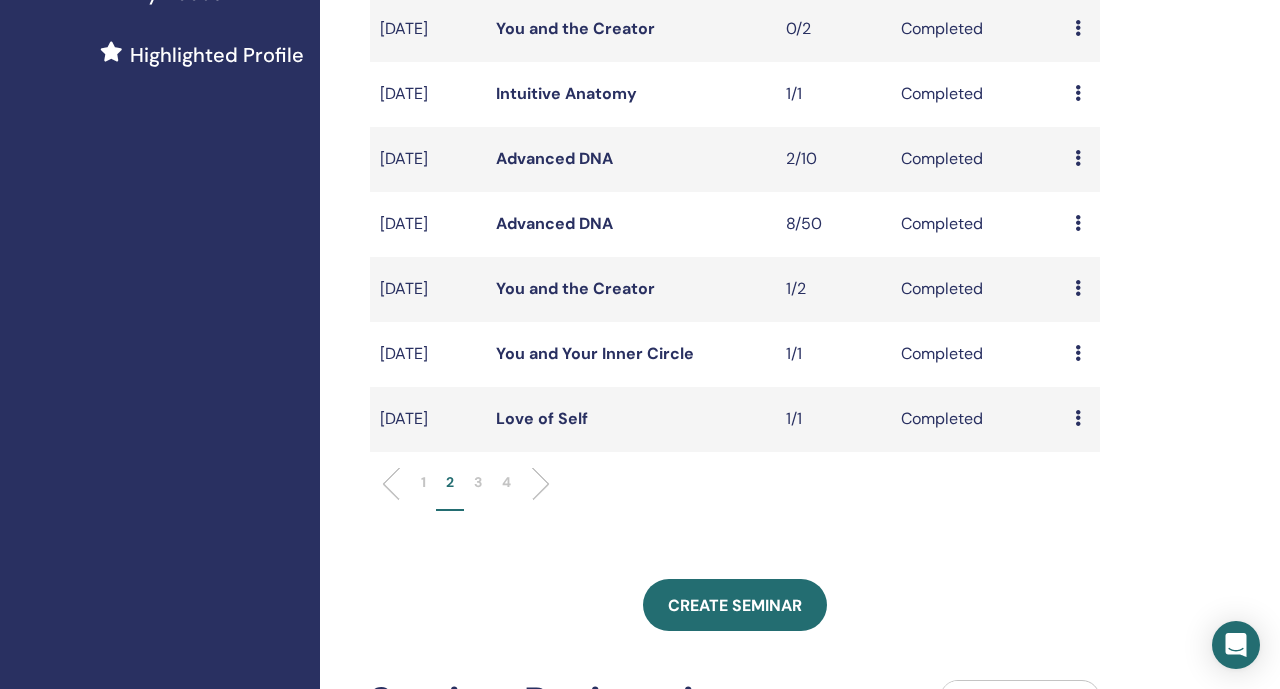 scroll, scrollTop: 564, scrollLeft: 0, axis: vertical 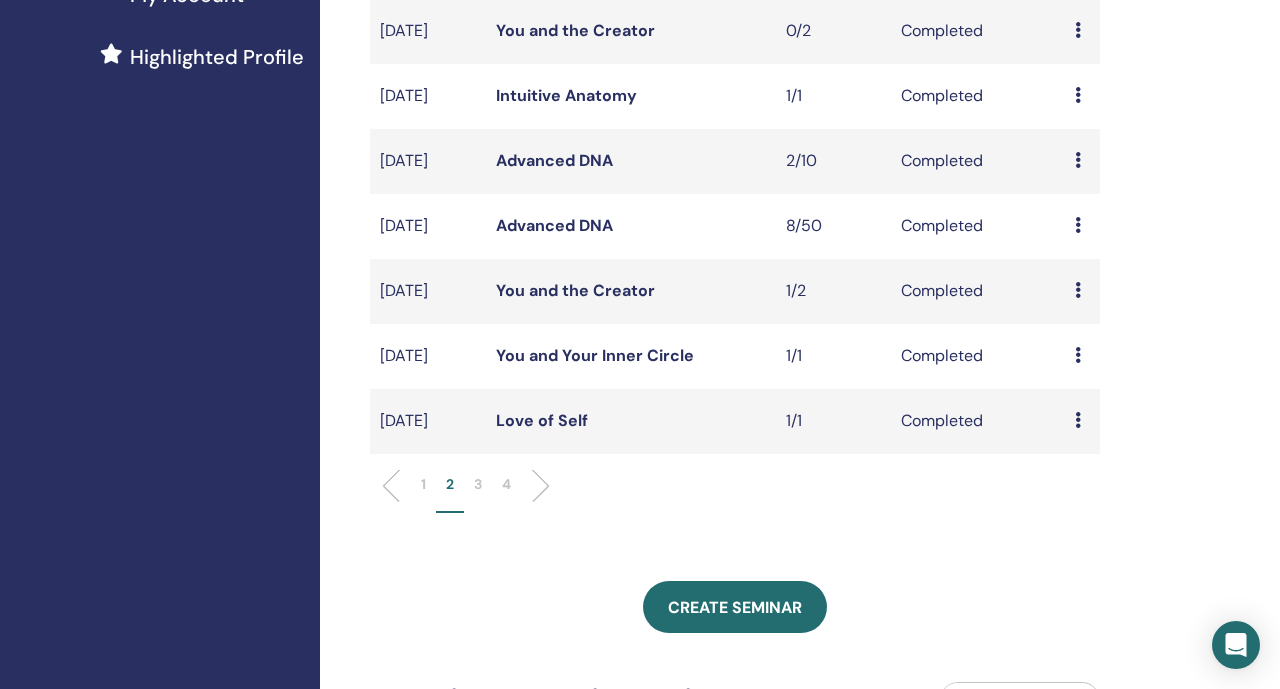 click on "1" at bounding box center (423, 493) 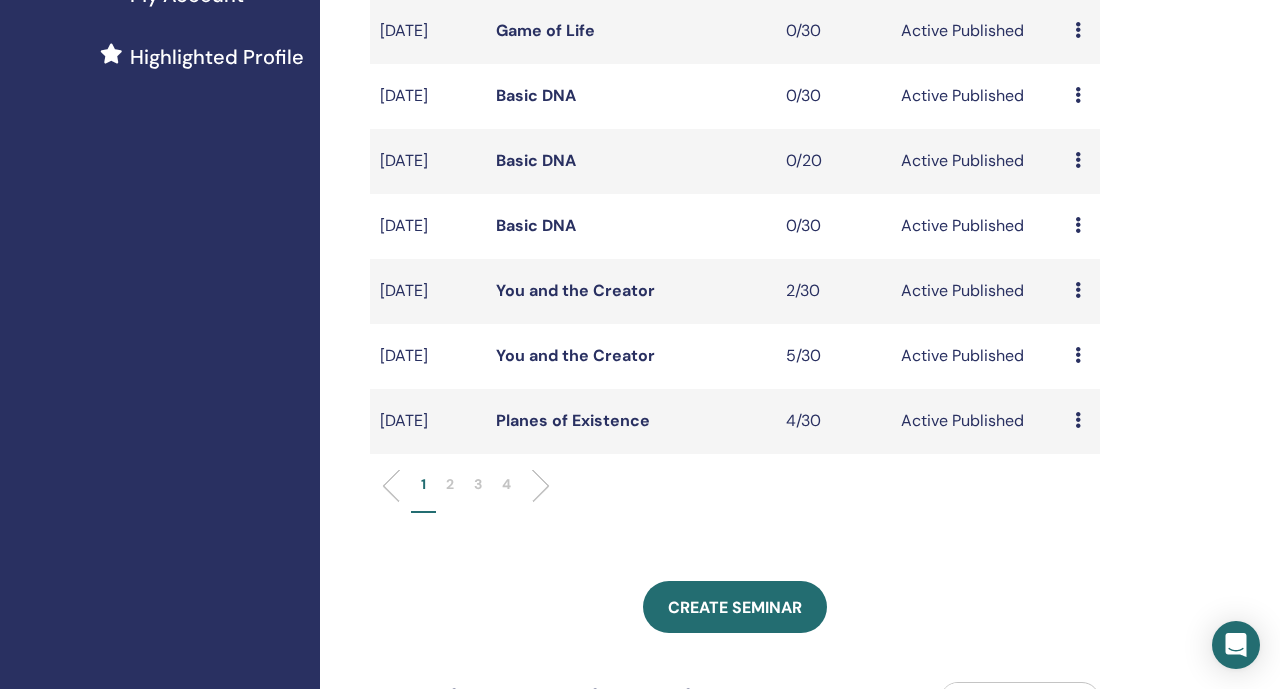 click on "Planes of Existence" at bounding box center (573, 420) 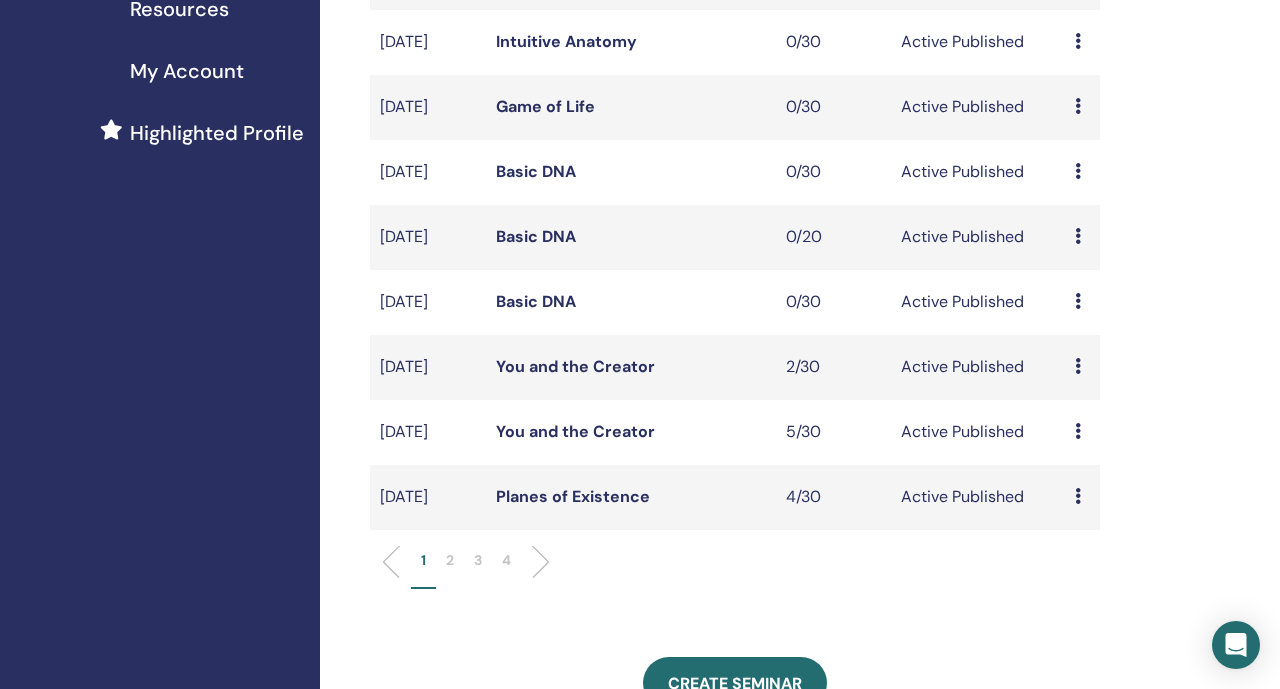 scroll, scrollTop: 0, scrollLeft: 0, axis: both 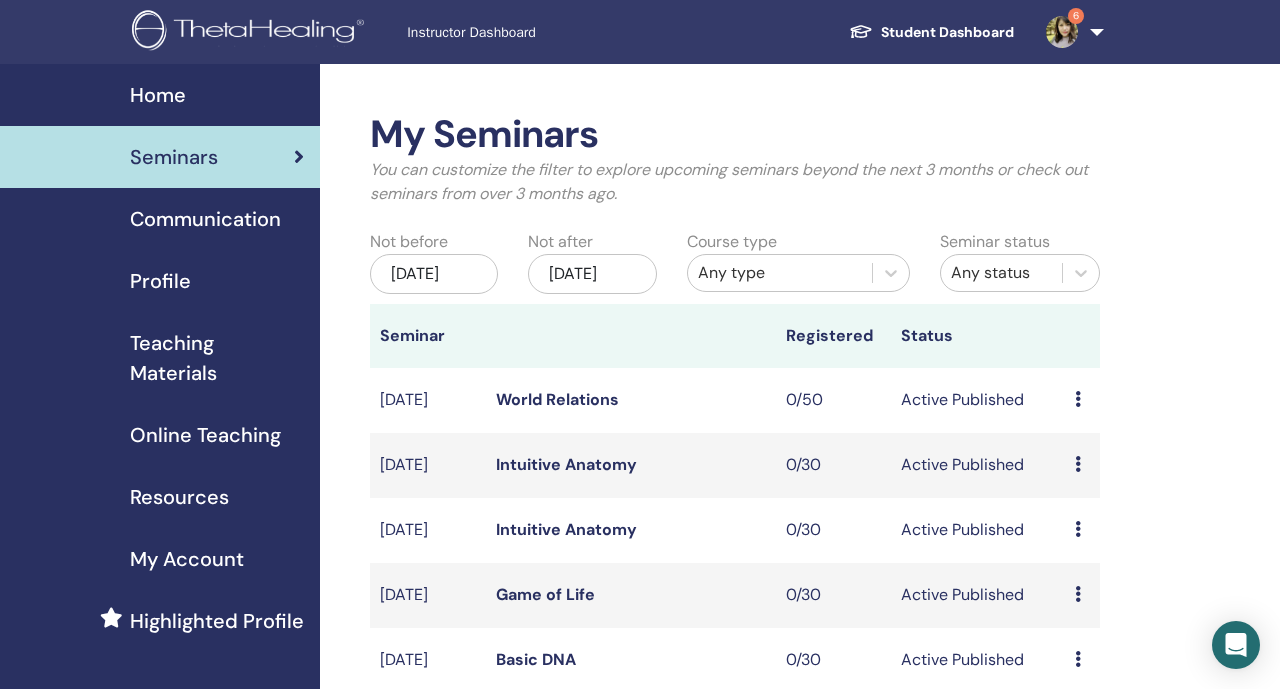 click on "Any type" at bounding box center [780, 273] 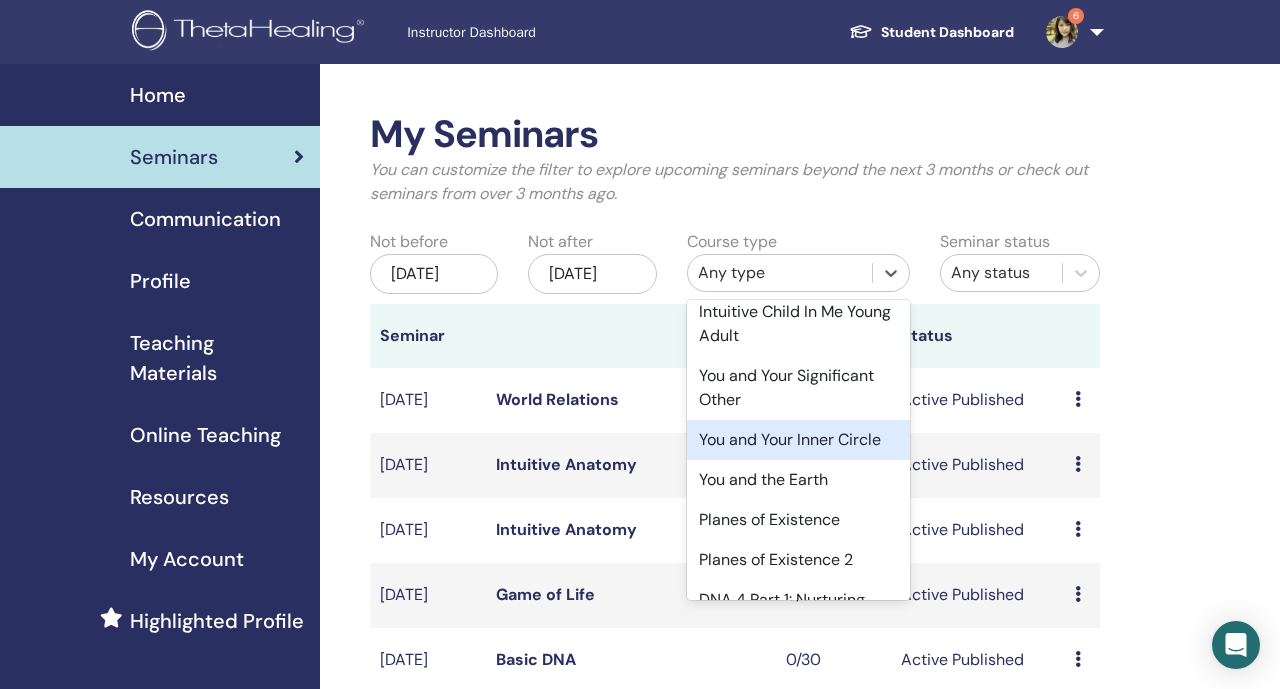 scroll, scrollTop: 590, scrollLeft: 0, axis: vertical 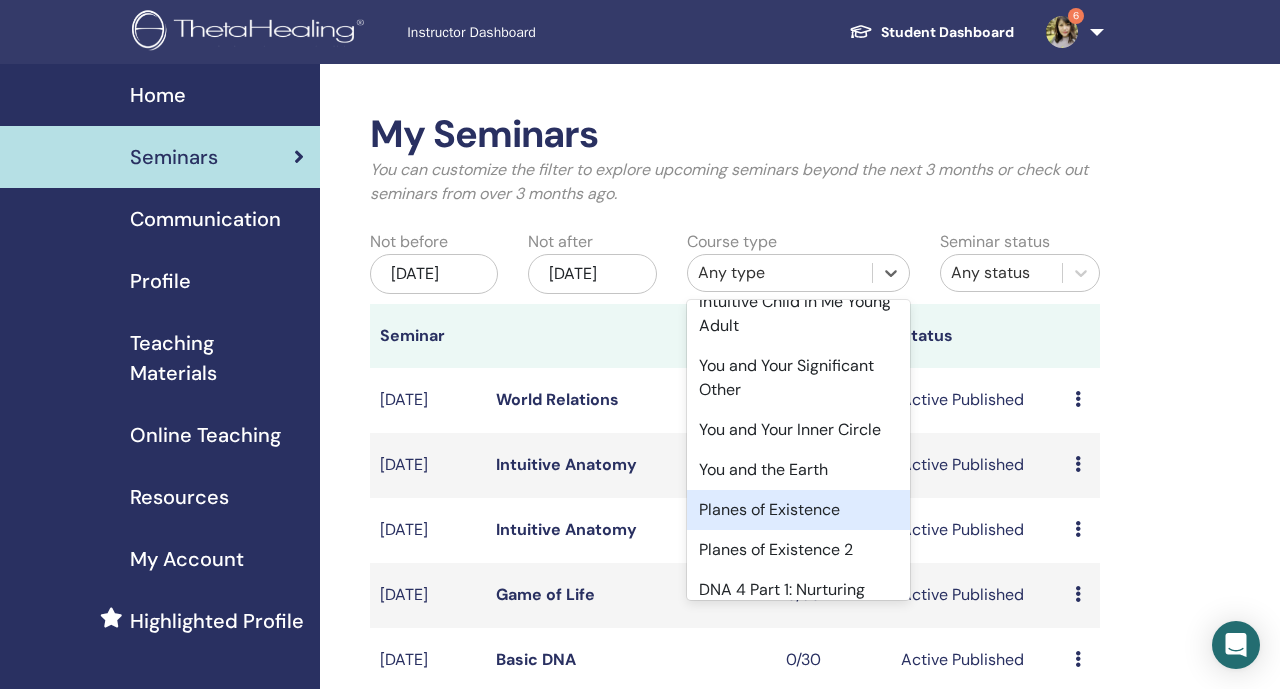 click on "Planes of Existence" at bounding box center [798, 510] 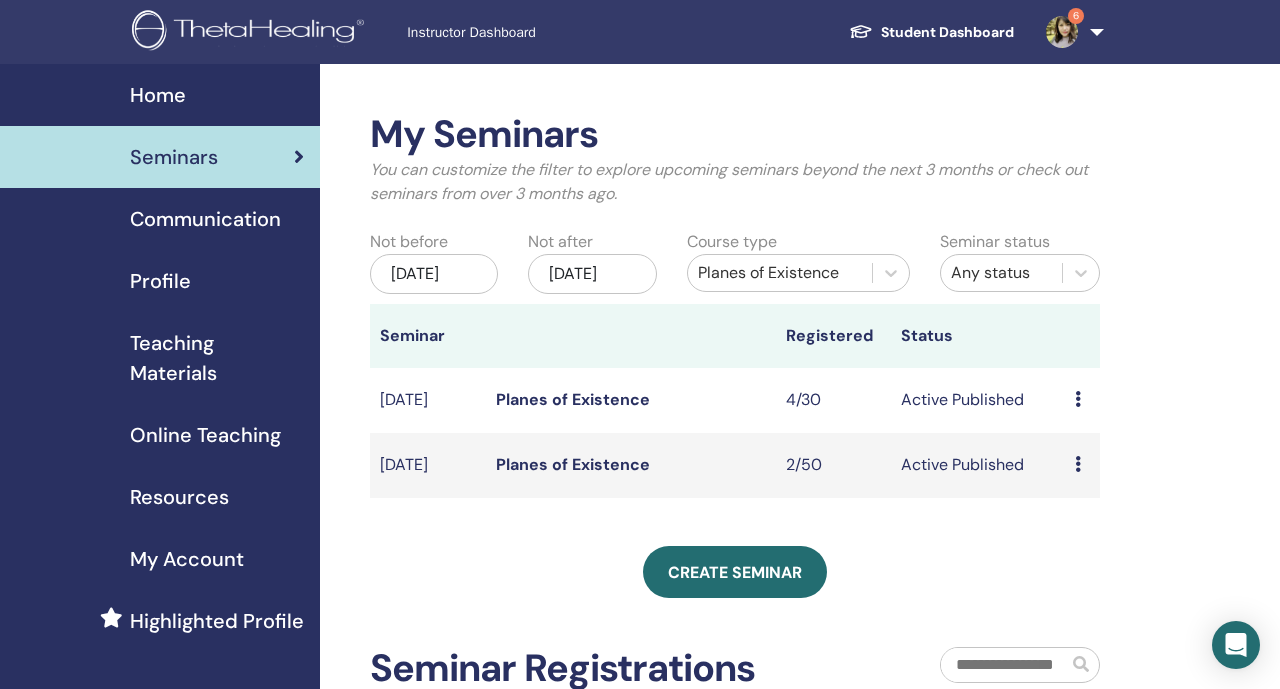 click on "Planes of Existence" at bounding box center [573, 464] 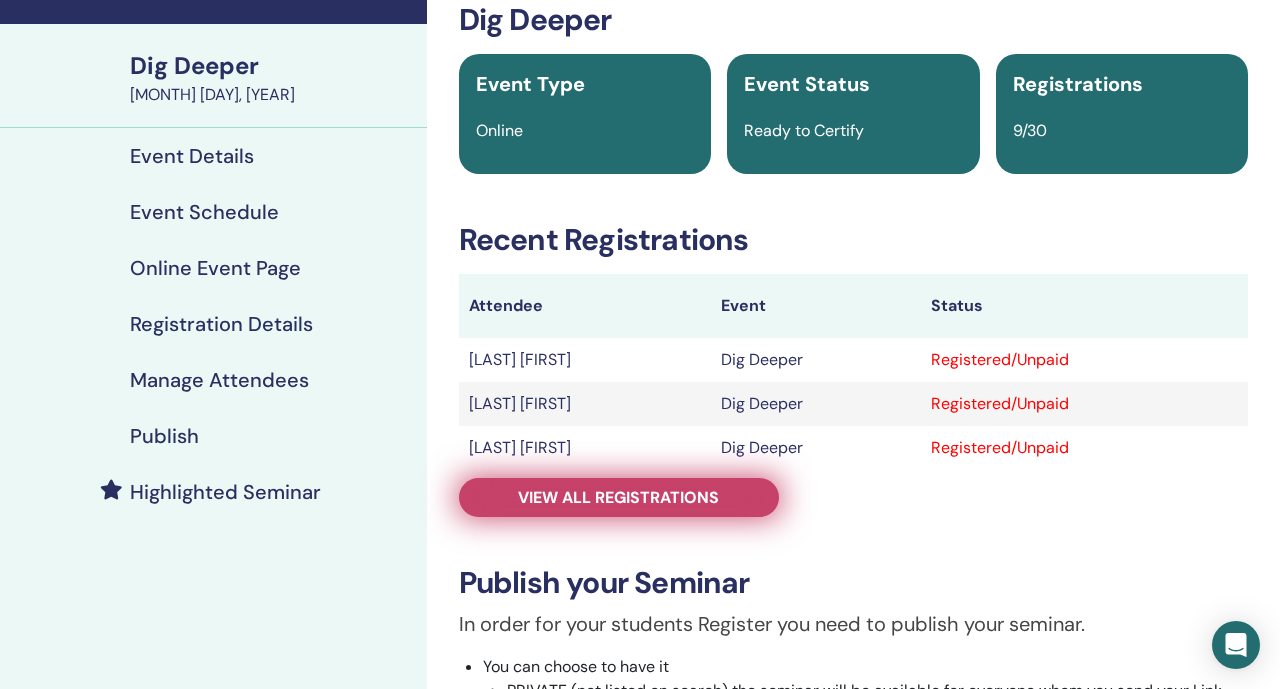 scroll, scrollTop: 116, scrollLeft: 0, axis: vertical 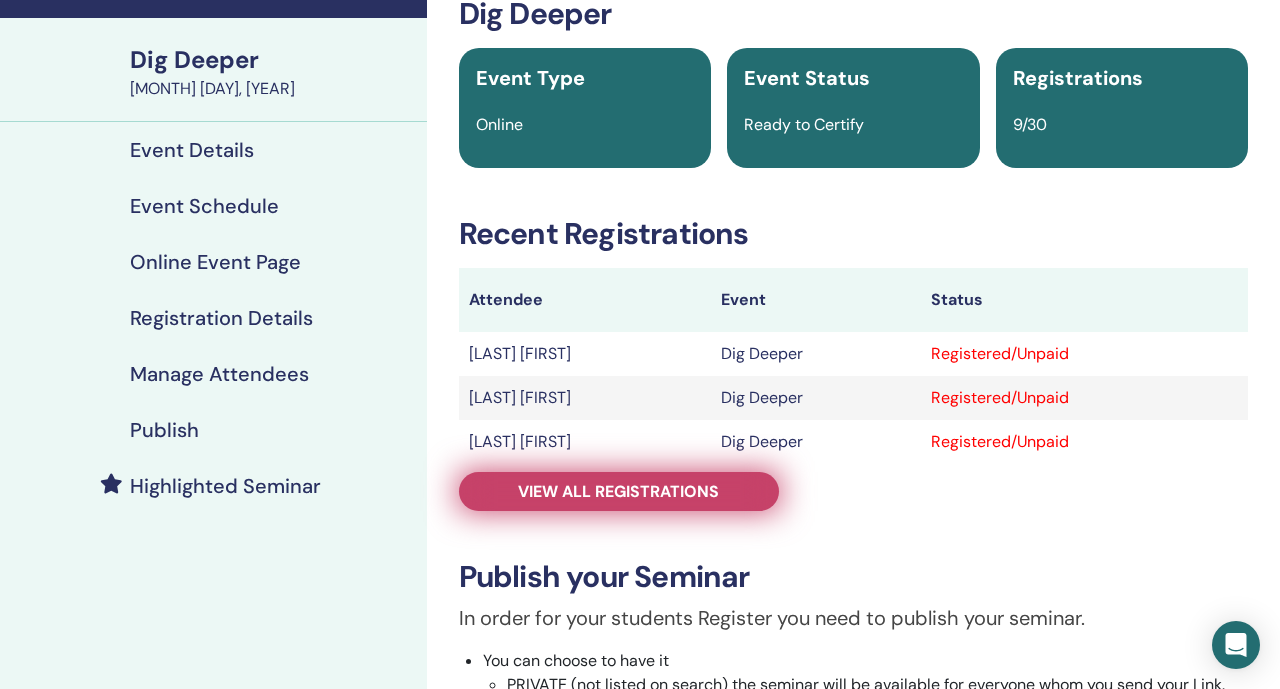 click on "View all registrations" at bounding box center (618, 491) 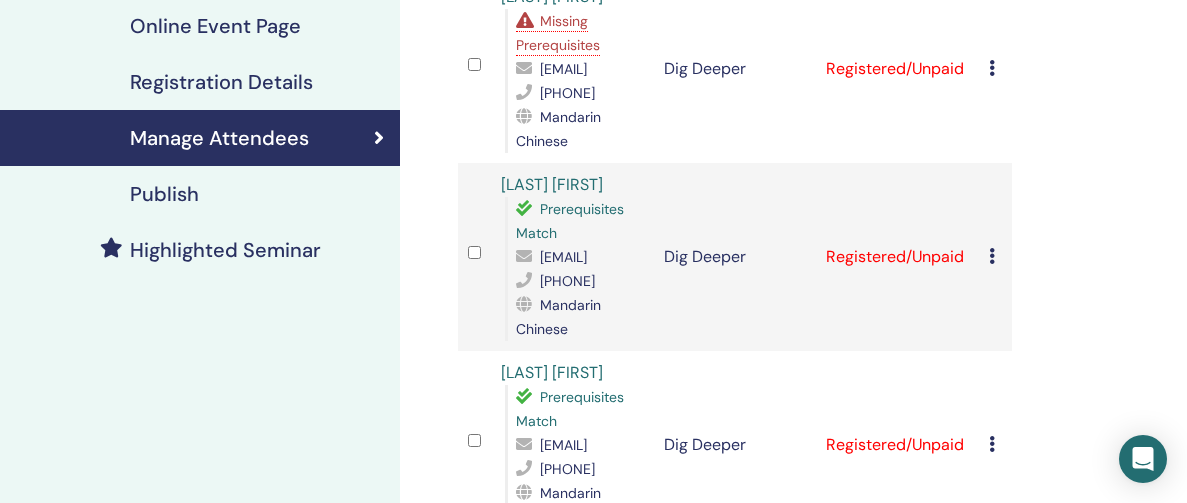 scroll, scrollTop: 356, scrollLeft: 0, axis: vertical 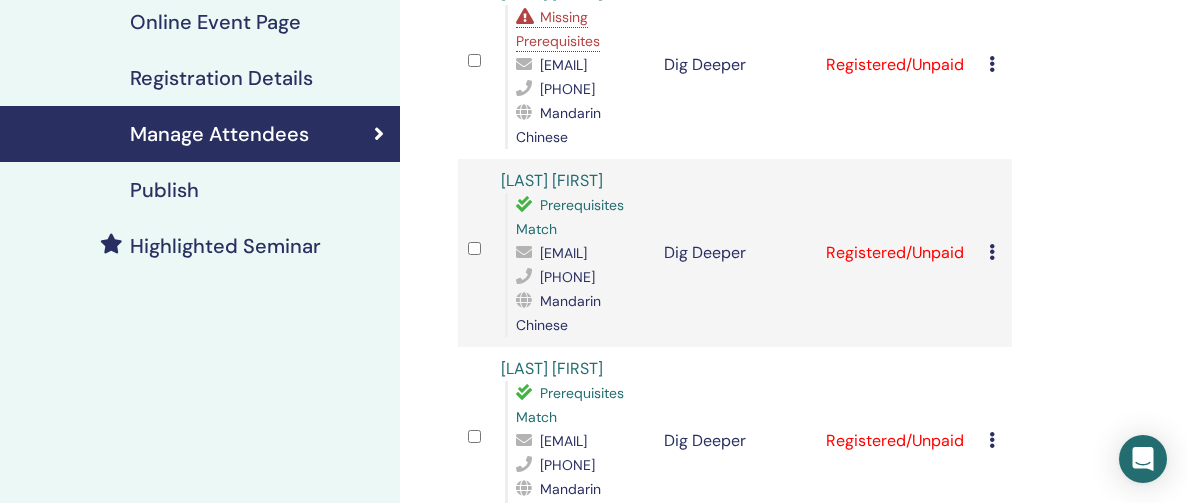 click at bounding box center (992, 252) 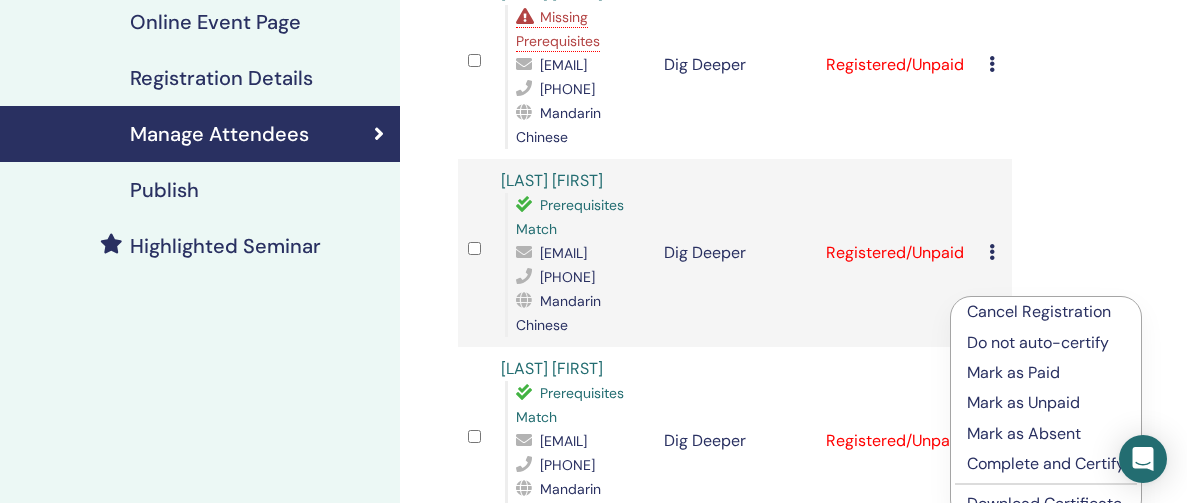 click on "Complete and Certify" at bounding box center (1046, 464) 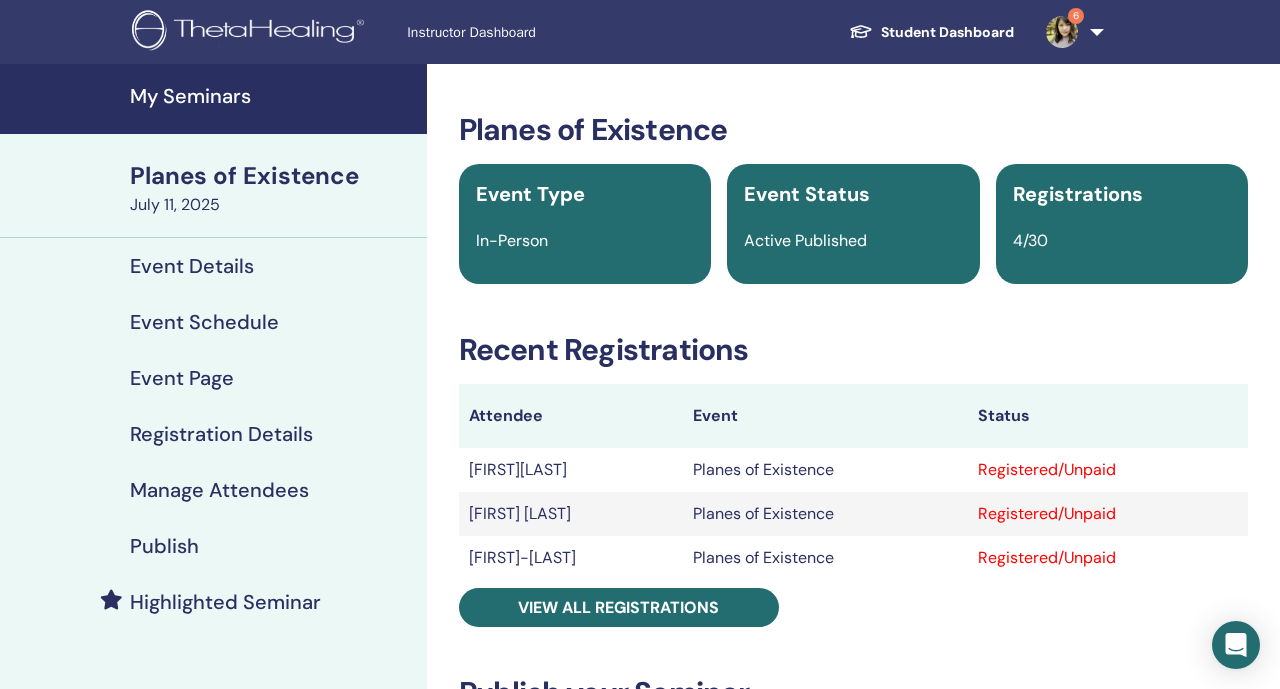 scroll, scrollTop: 0, scrollLeft: 0, axis: both 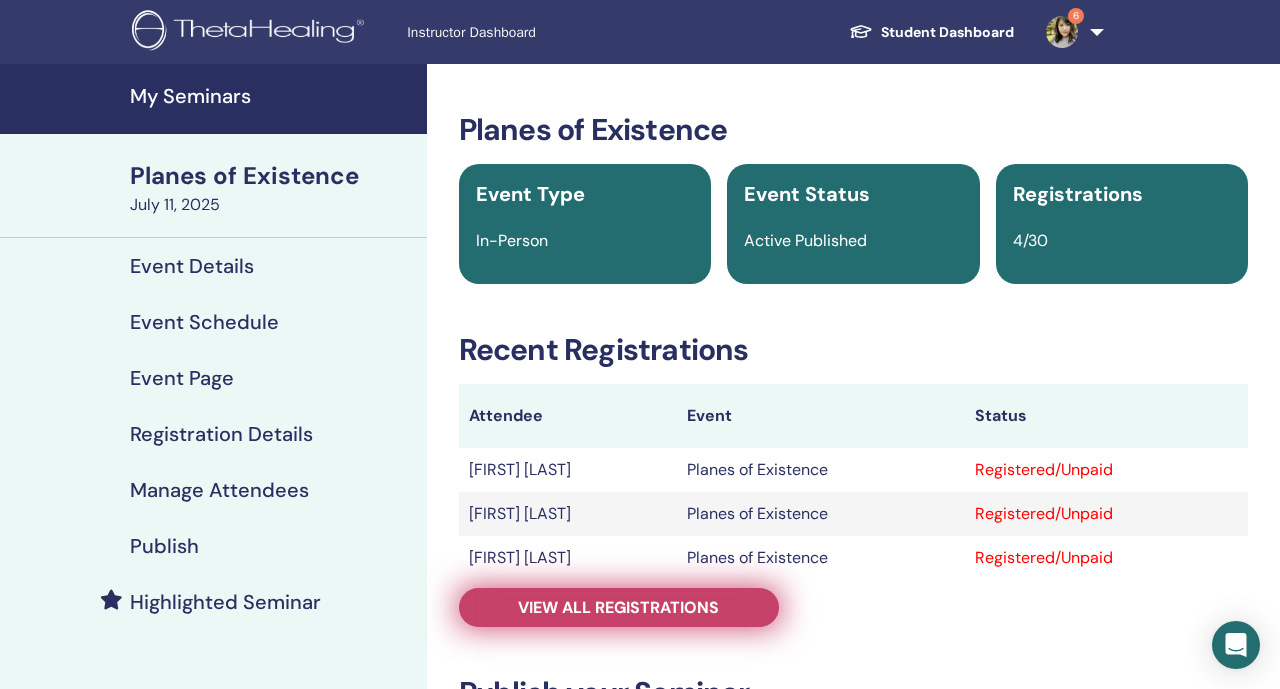 click on "View all registrations" at bounding box center [619, 607] 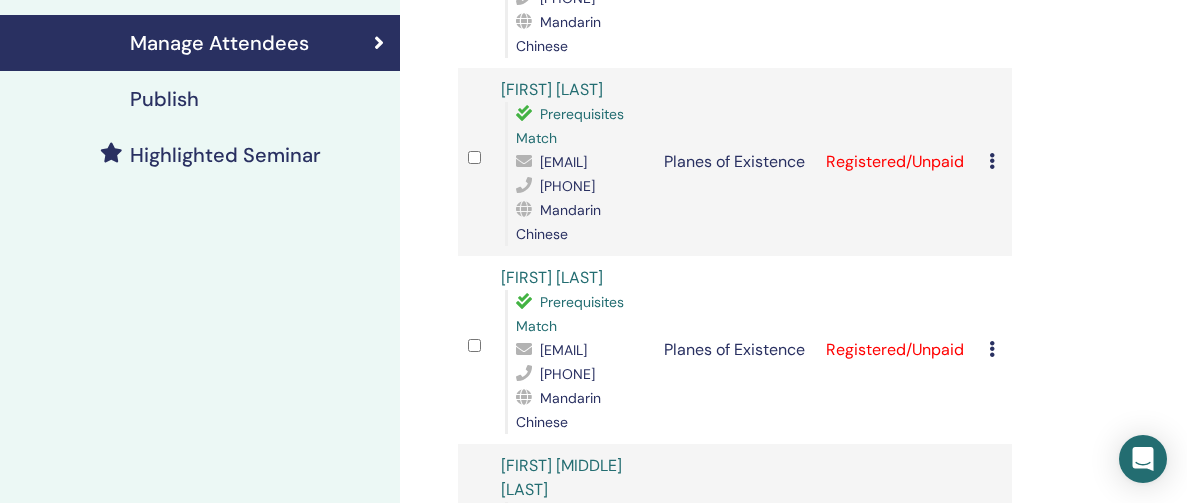 scroll, scrollTop: 0, scrollLeft: 0, axis: both 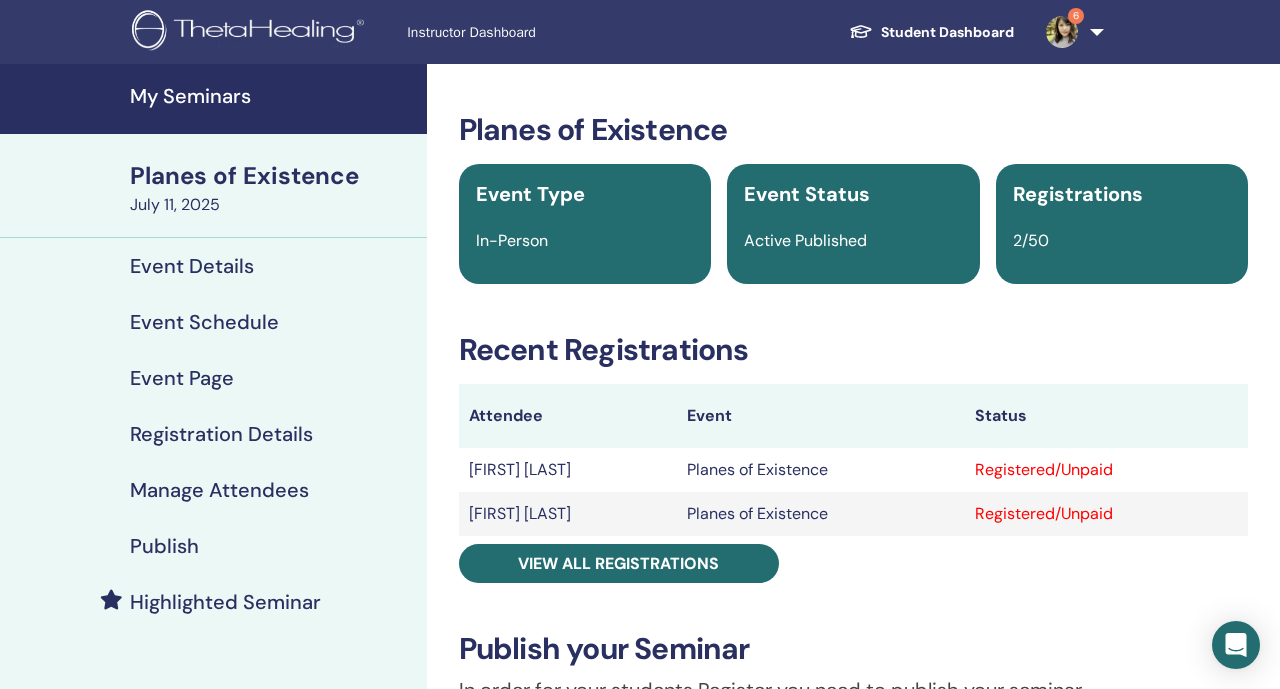click on "My Seminars" at bounding box center [213, 99] 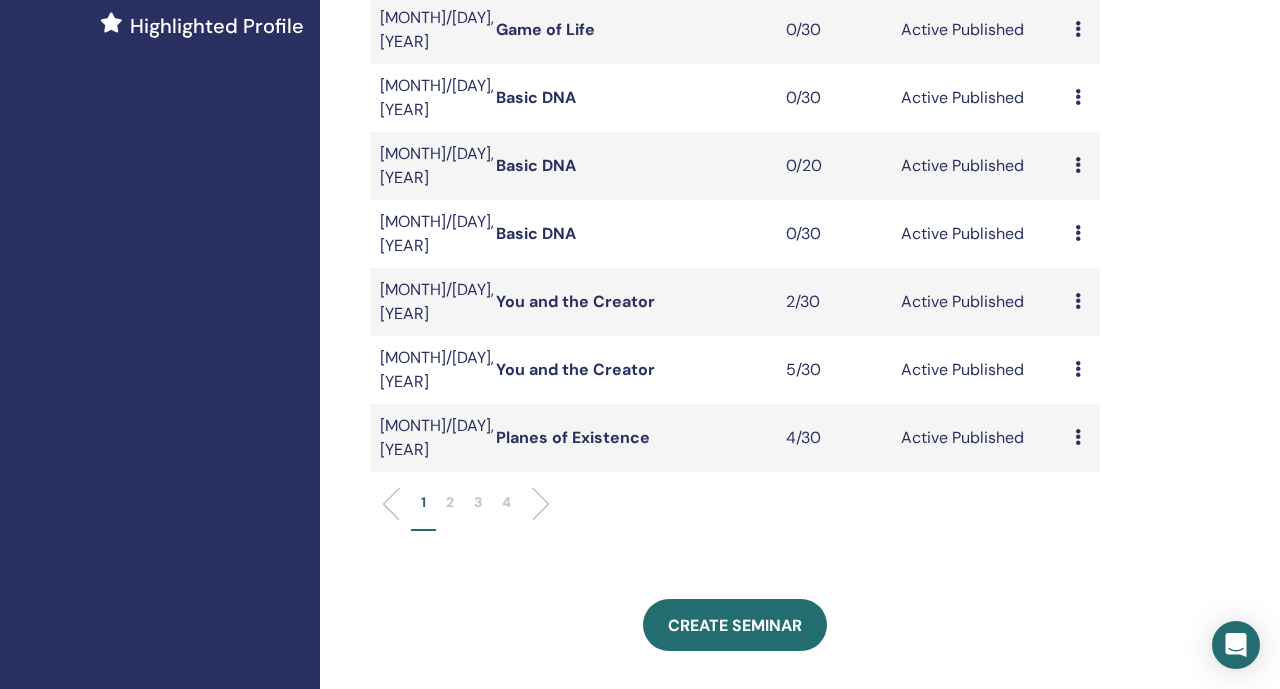 scroll, scrollTop: 598, scrollLeft: 0, axis: vertical 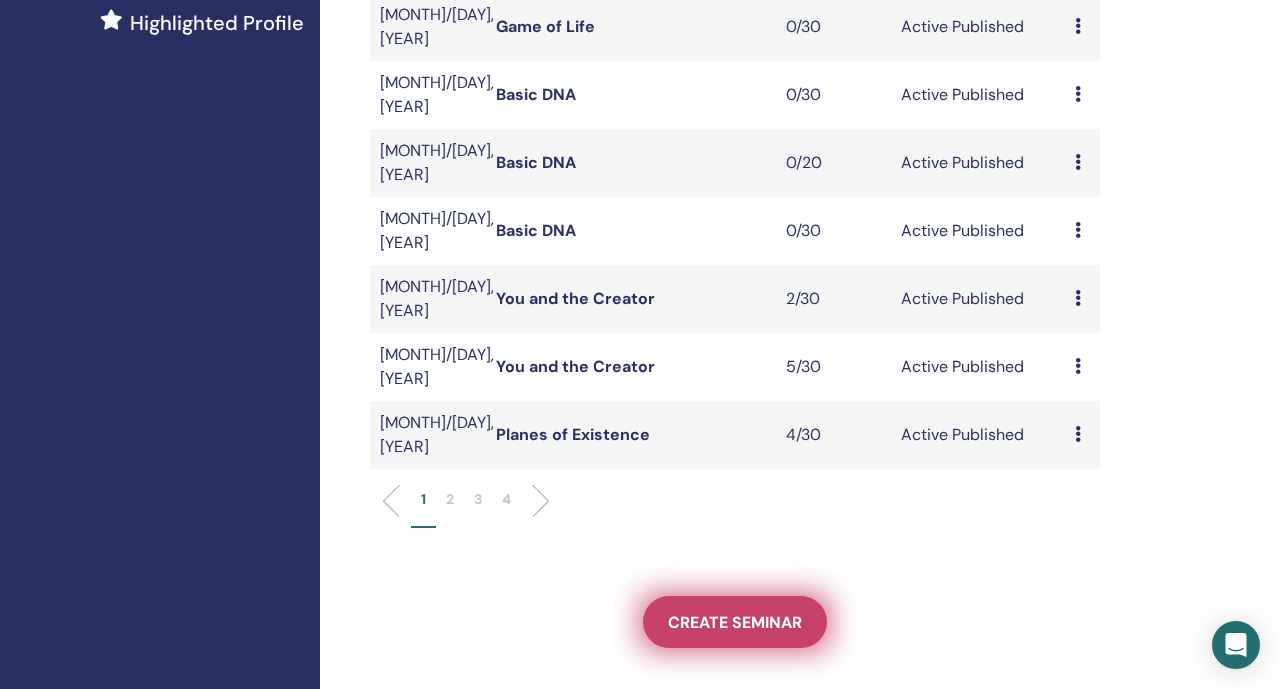 click on "Create seminar" at bounding box center (735, 622) 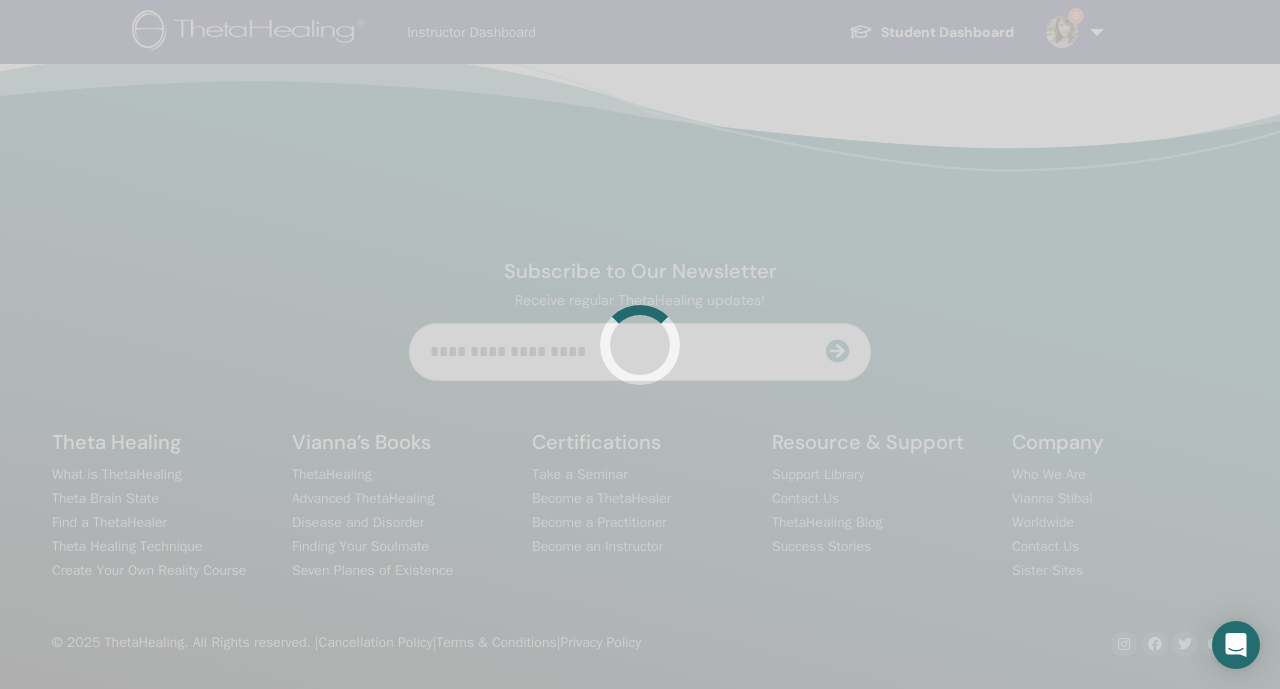scroll, scrollTop: 0, scrollLeft: 0, axis: both 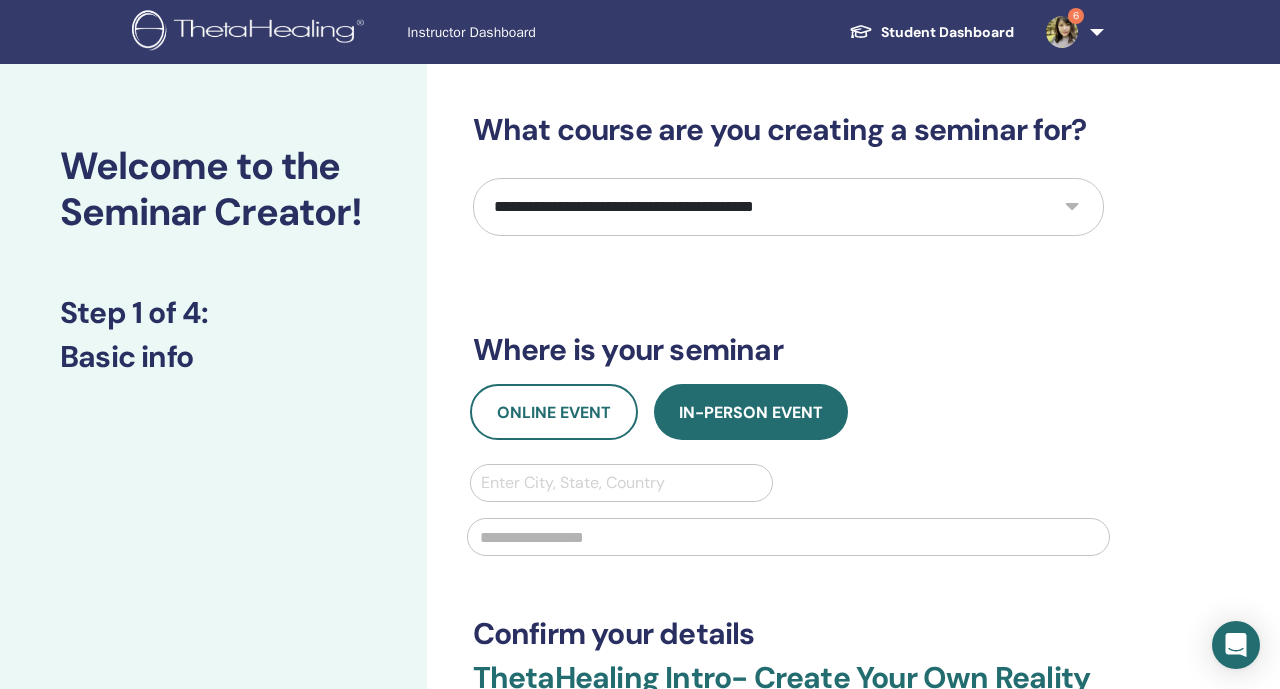 click on "**********" at bounding box center (788, 207) 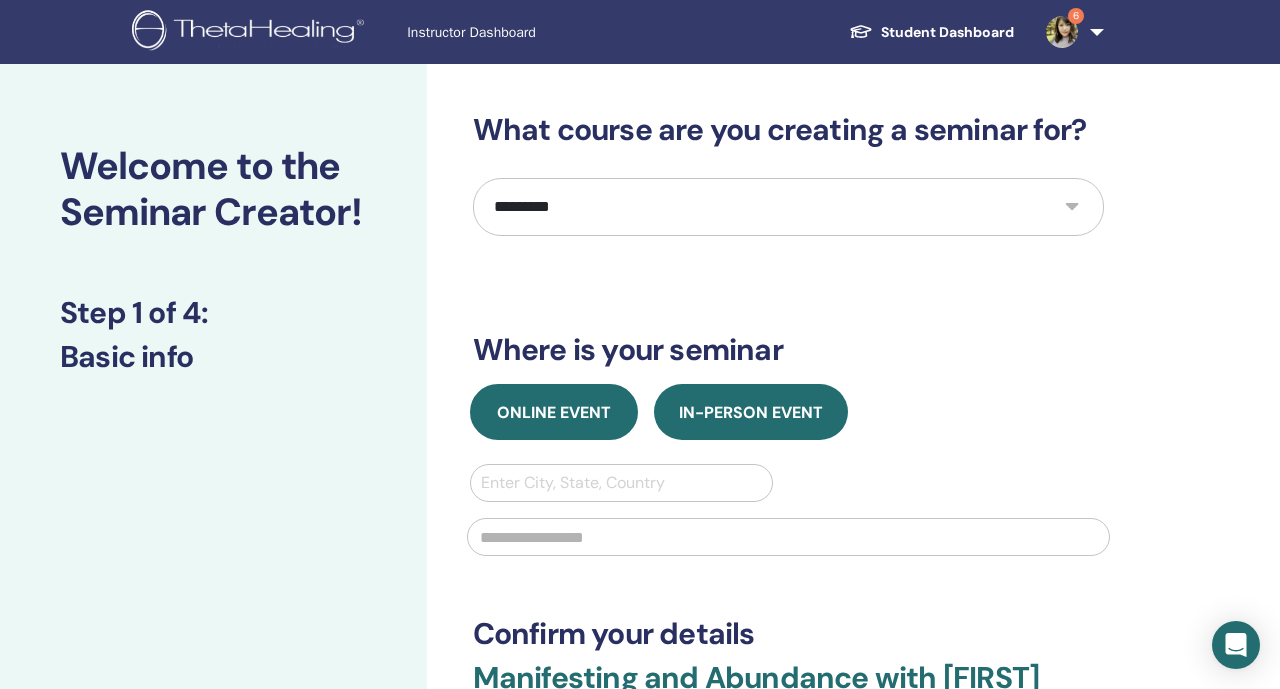 click on "Online Event" at bounding box center (554, 412) 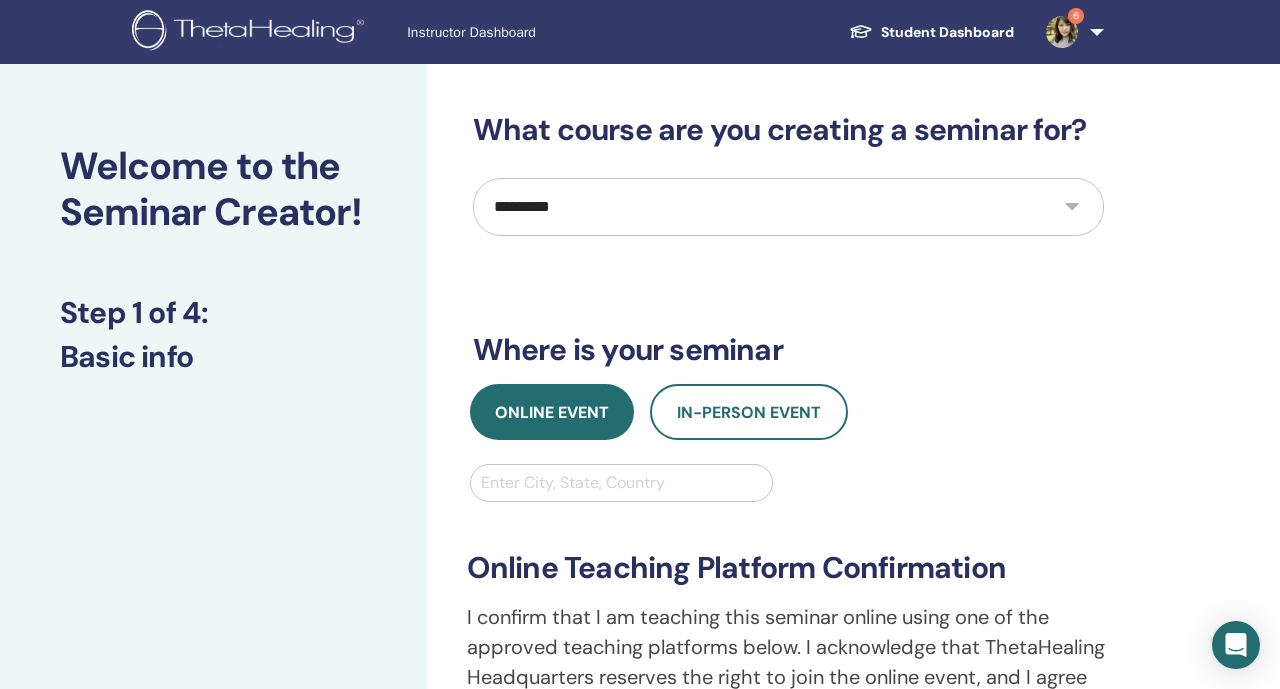 click at bounding box center (622, 483) 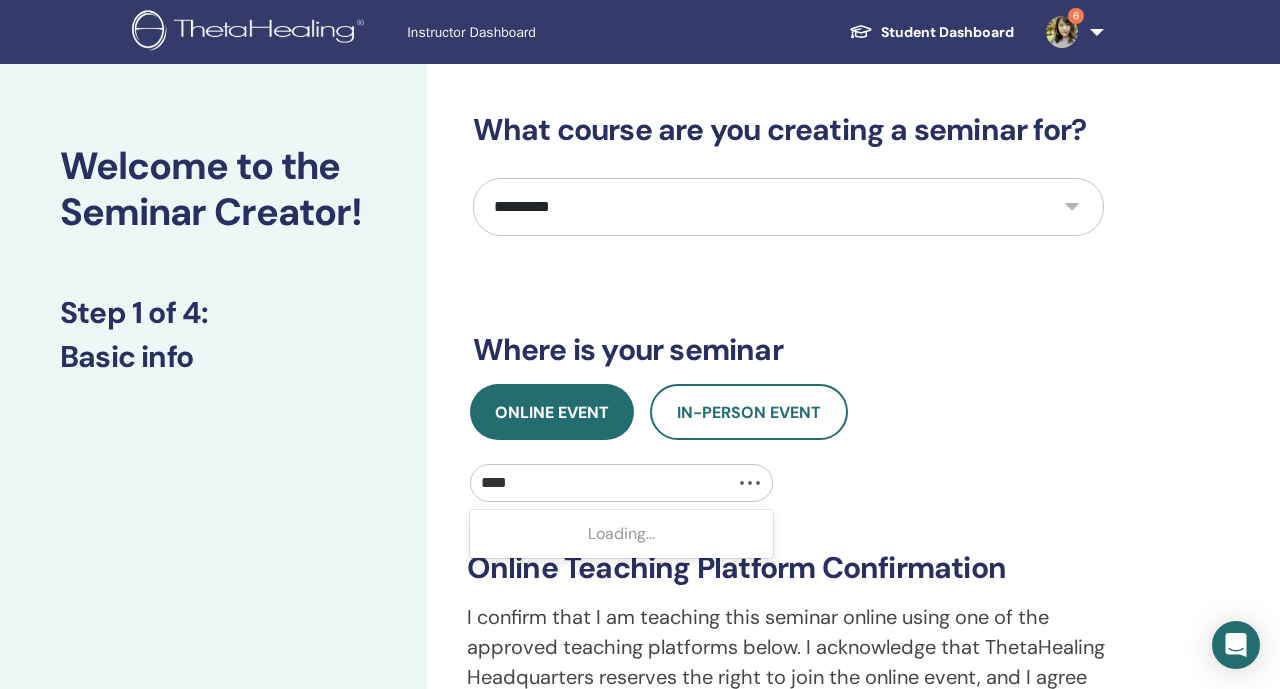 type on "*****" 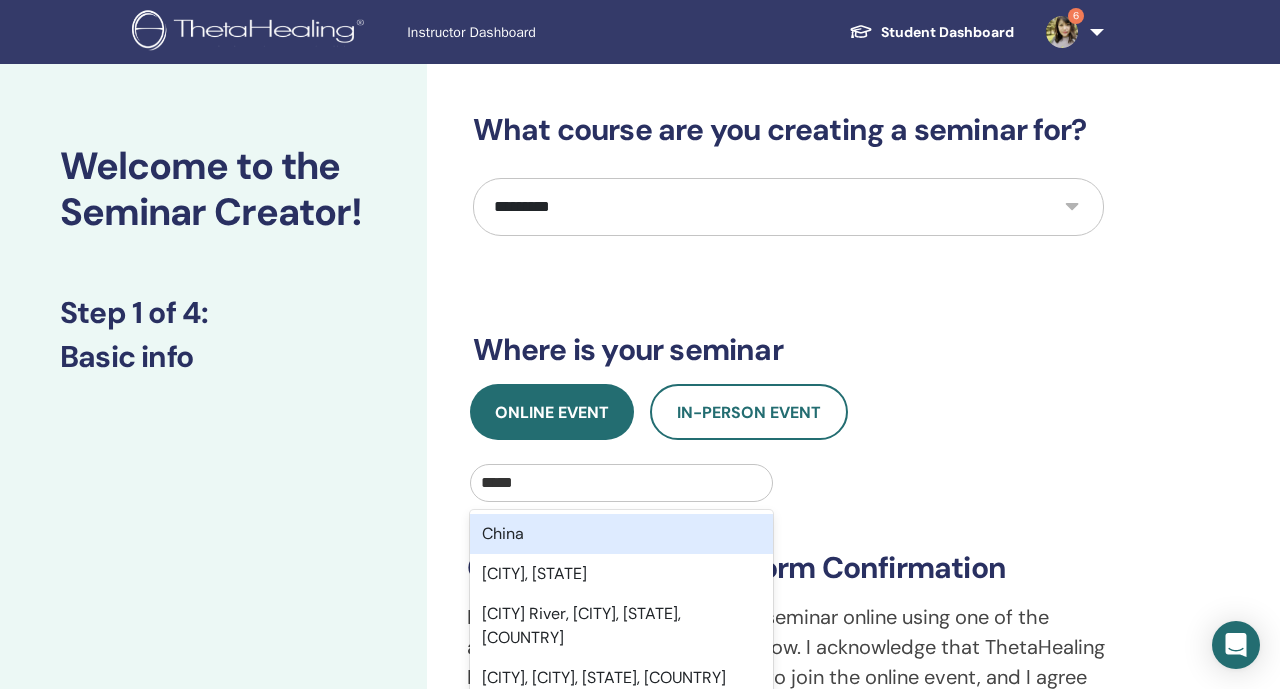 click on "China" at bounding box center (622, 534) 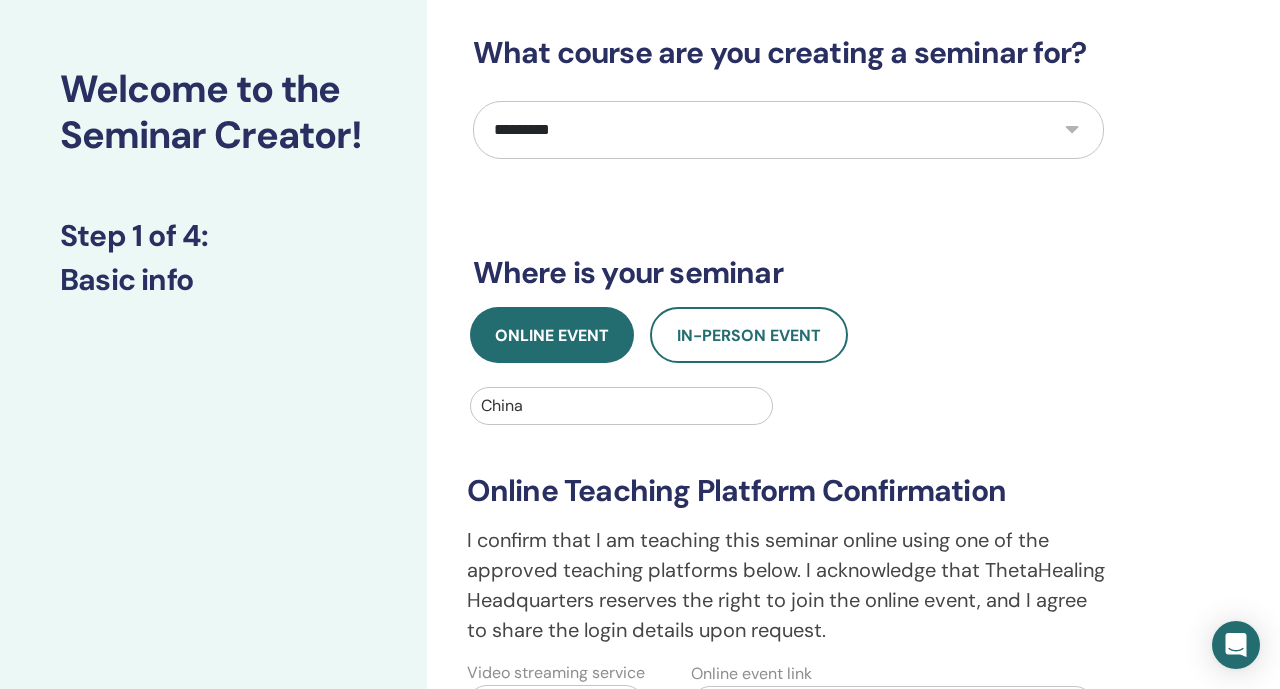 click on "**********" at bounding box center (788, 526) 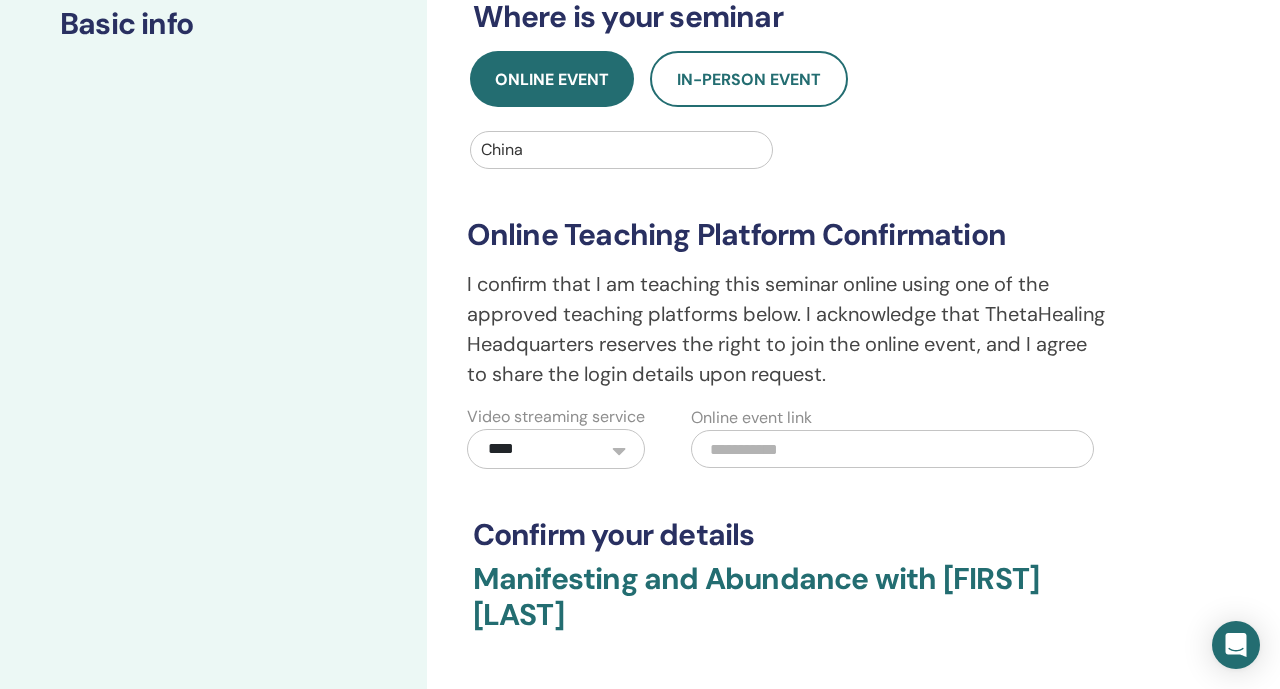 scroll, scrollTop: 537, scrollLeft: 0, axis: vertical 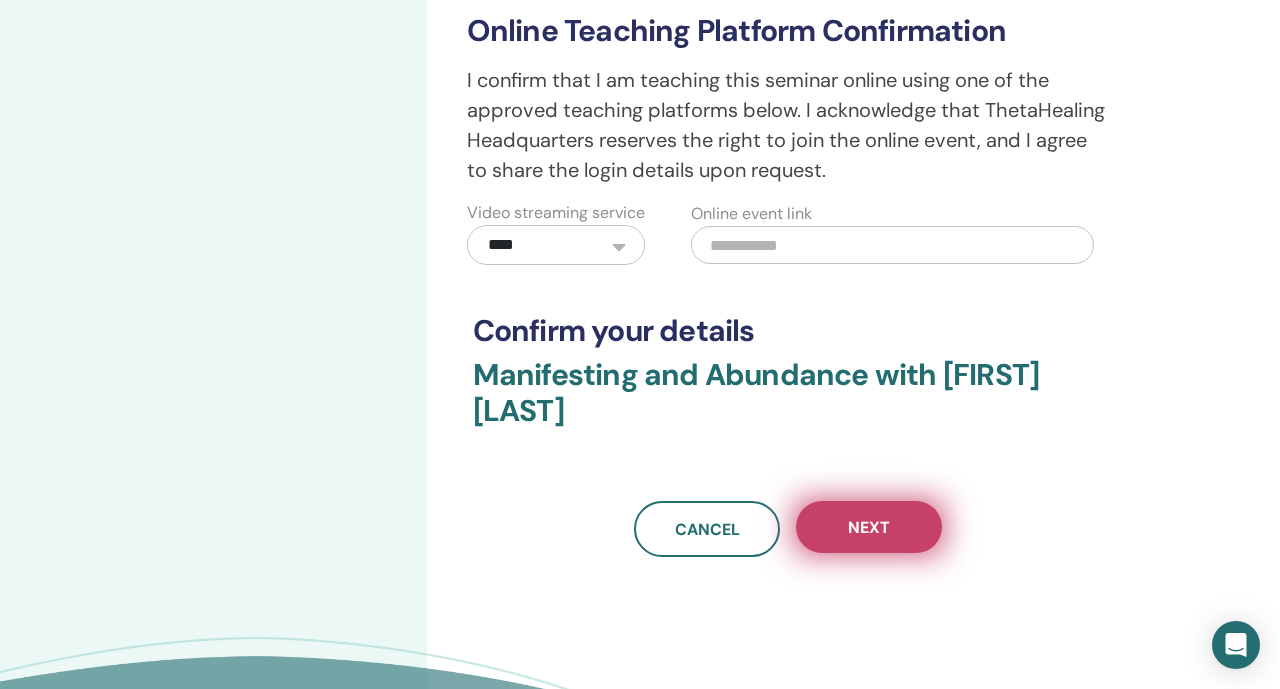 click on "Next" at bounding box center [869, 527] 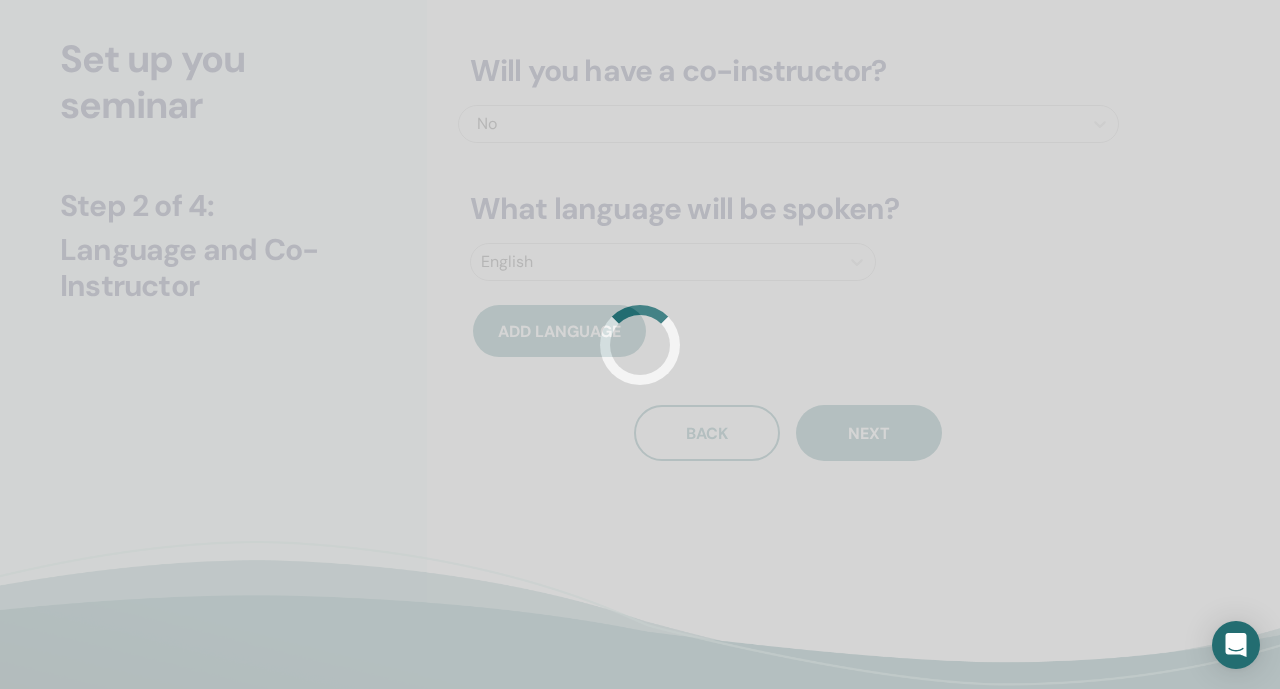 scroll, scrollTop: 0, scrollLeft: 0, axis: both 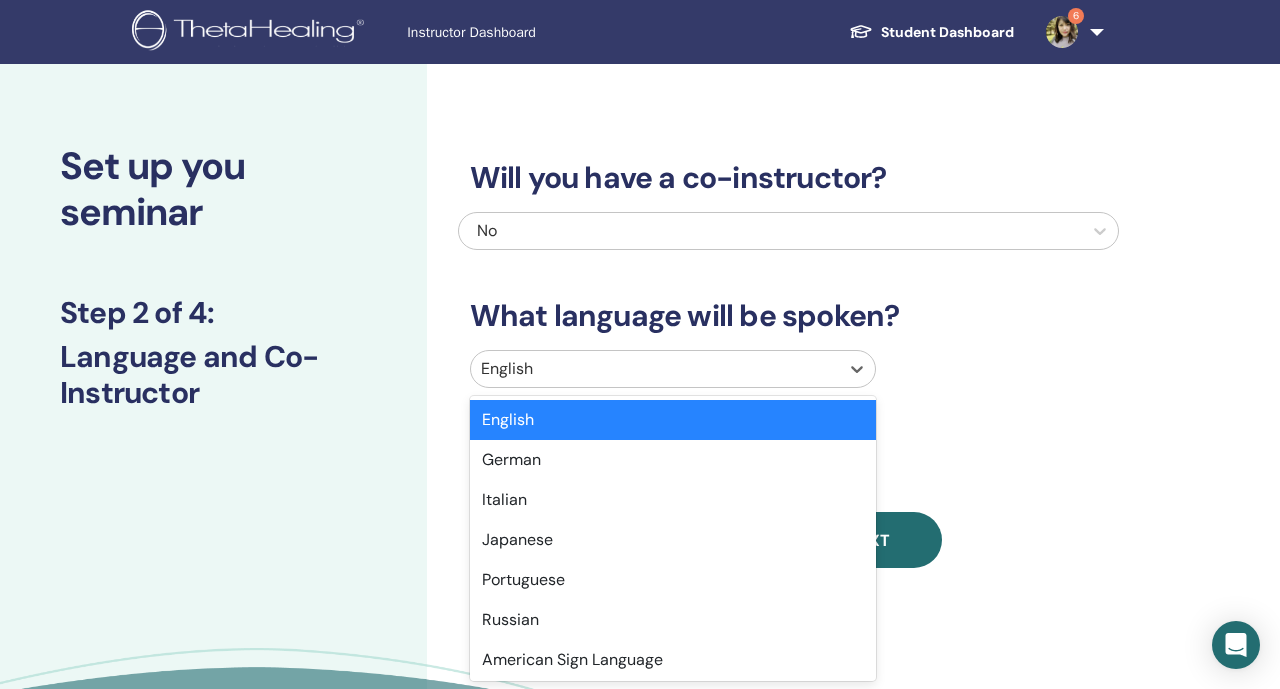 click at bounding box center [655, 369] 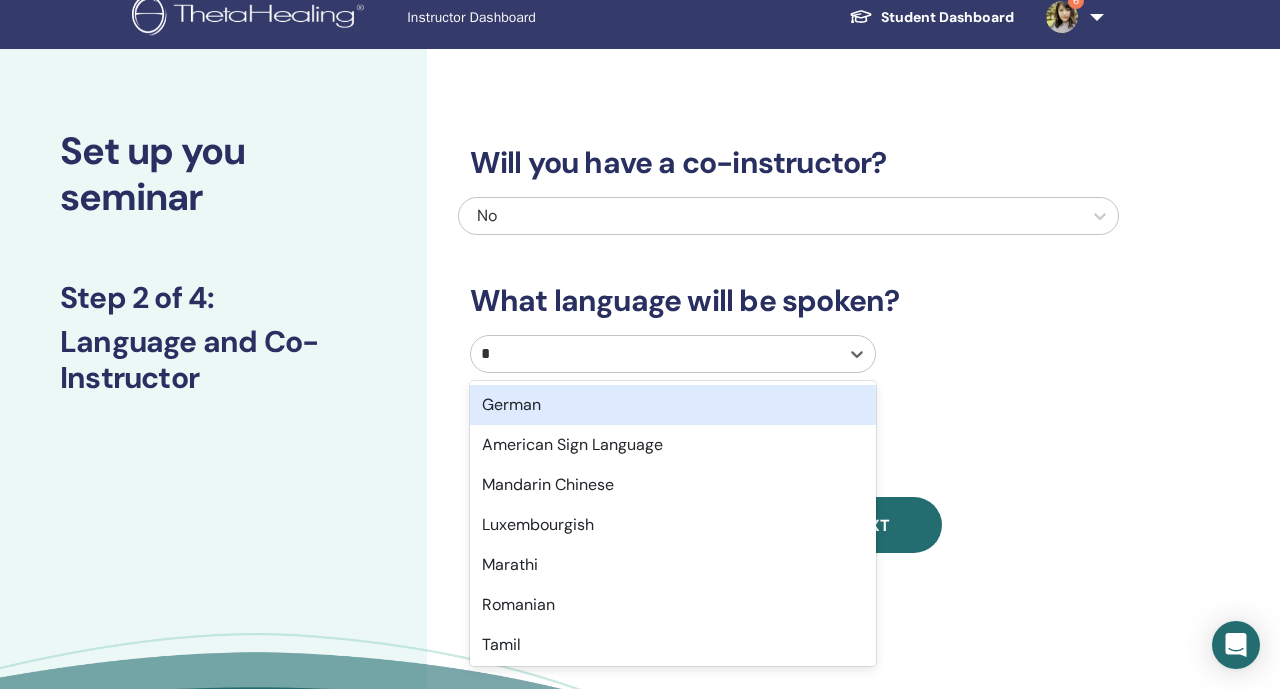 type on "**" 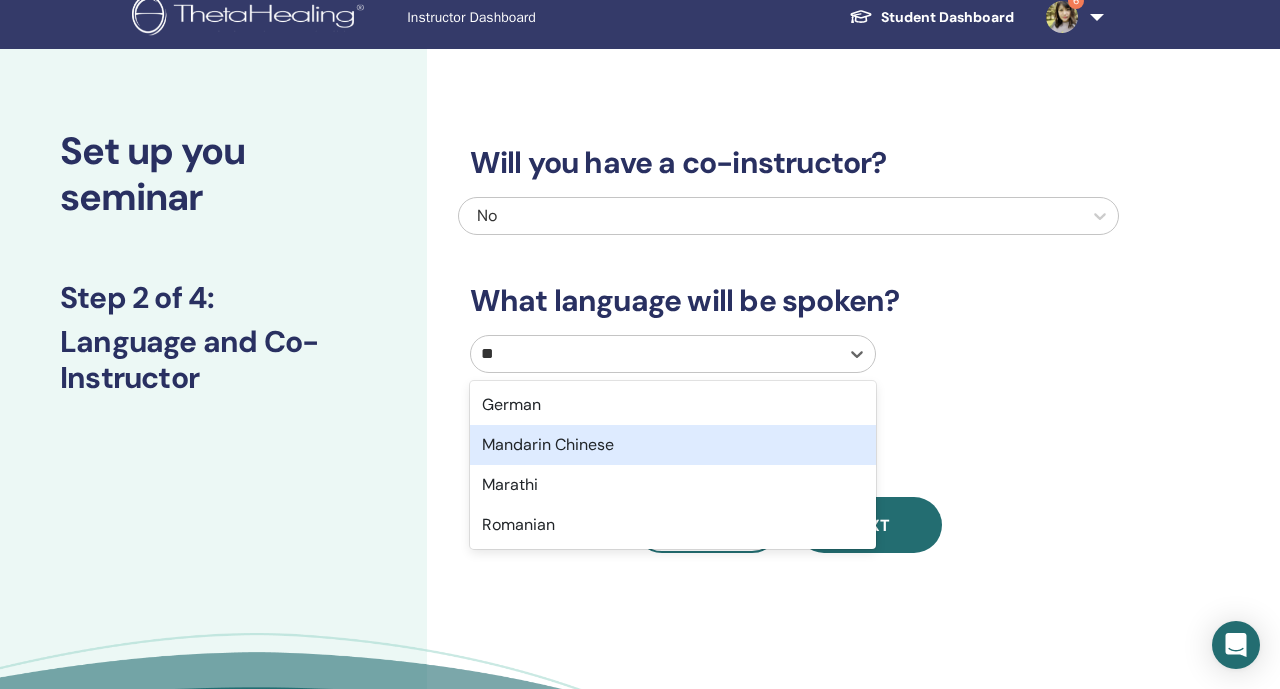 click on "Mandarin Chinese" at bounding box center (673, 445) 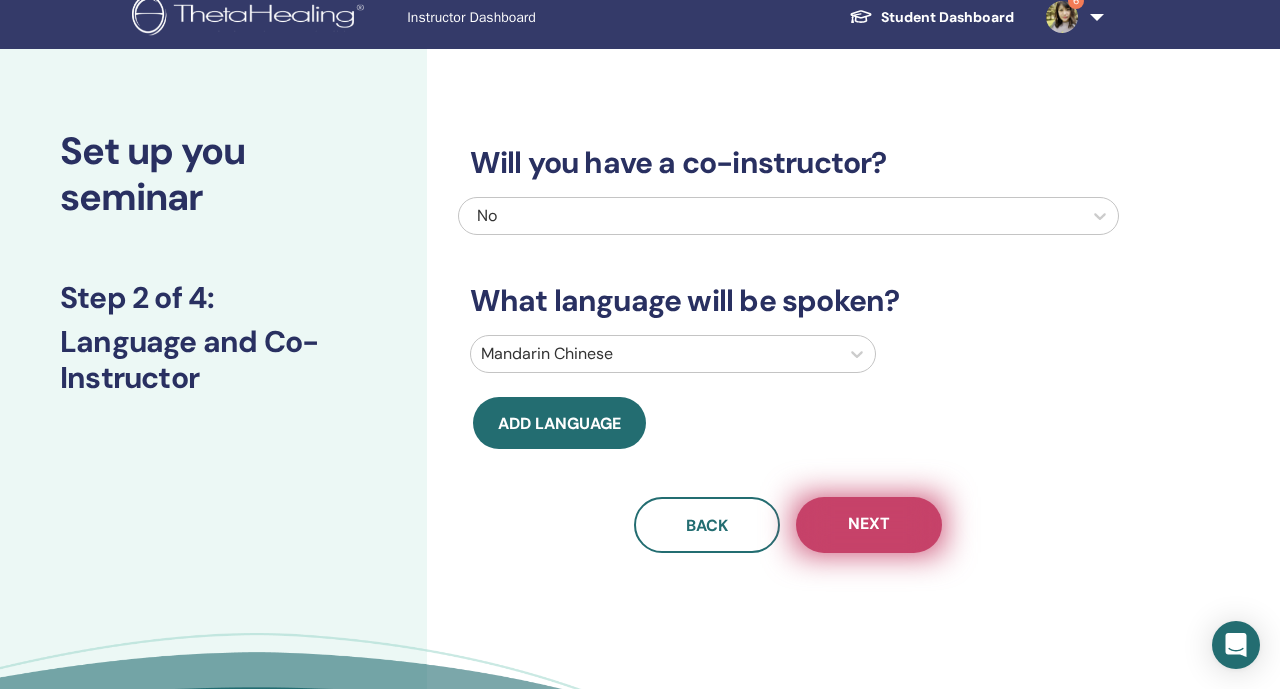 click on "Next" at bounding box center [869, 525] 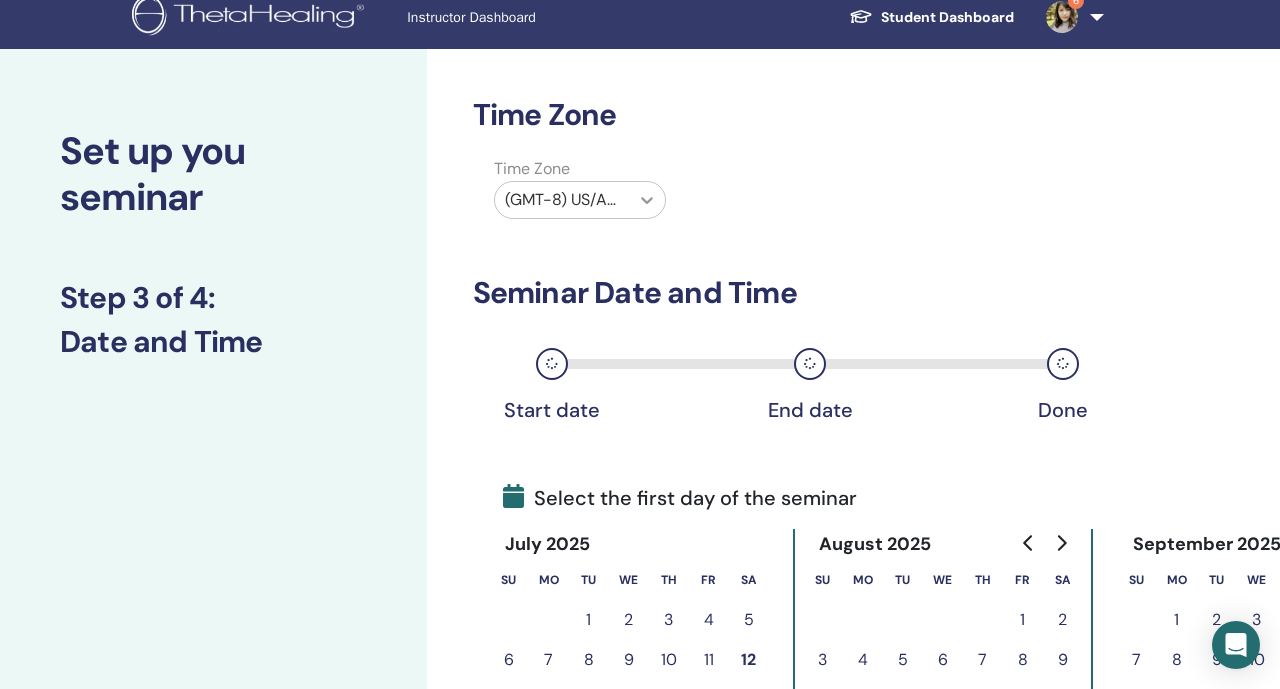 click 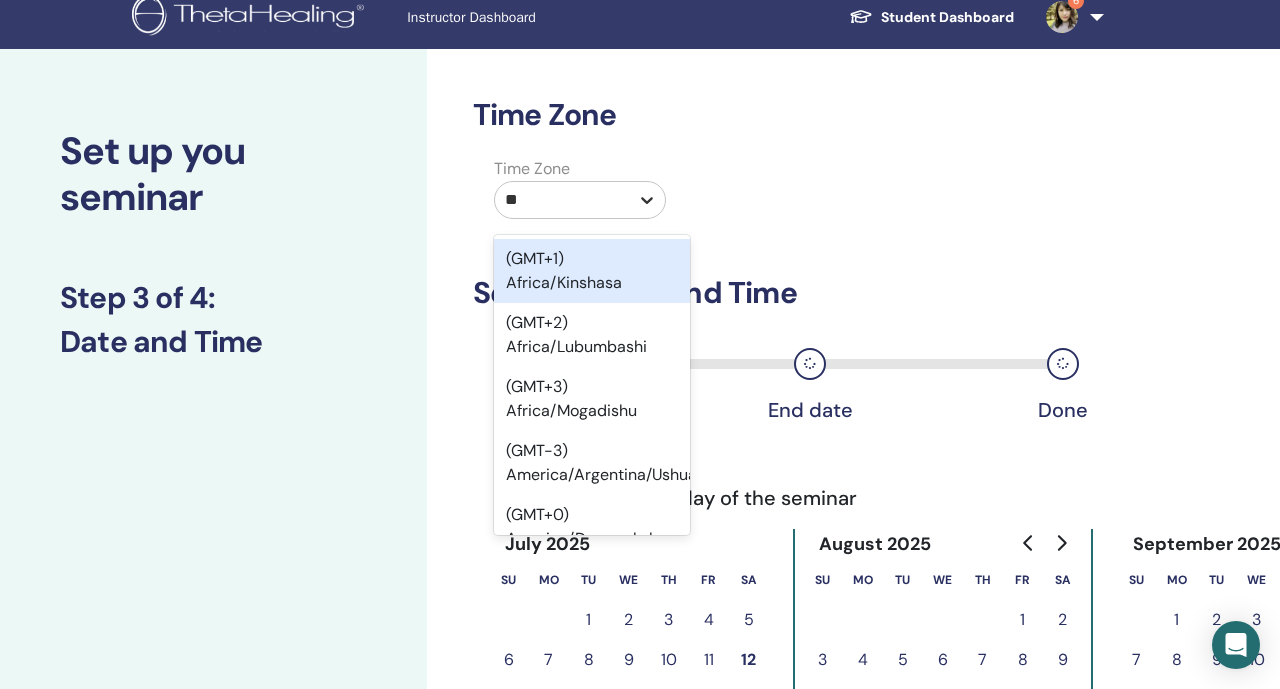 type on "***" 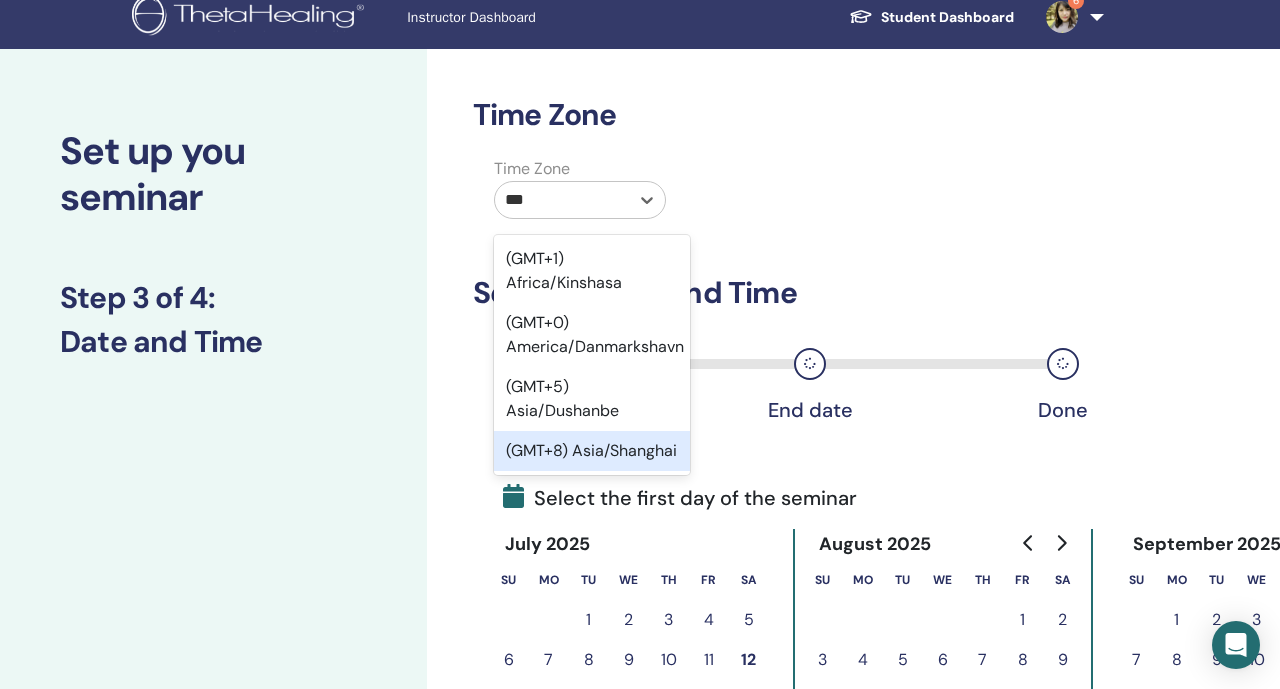 click on "(GMT+8) Asia/Shanghai" at bounding box center [592, 451] 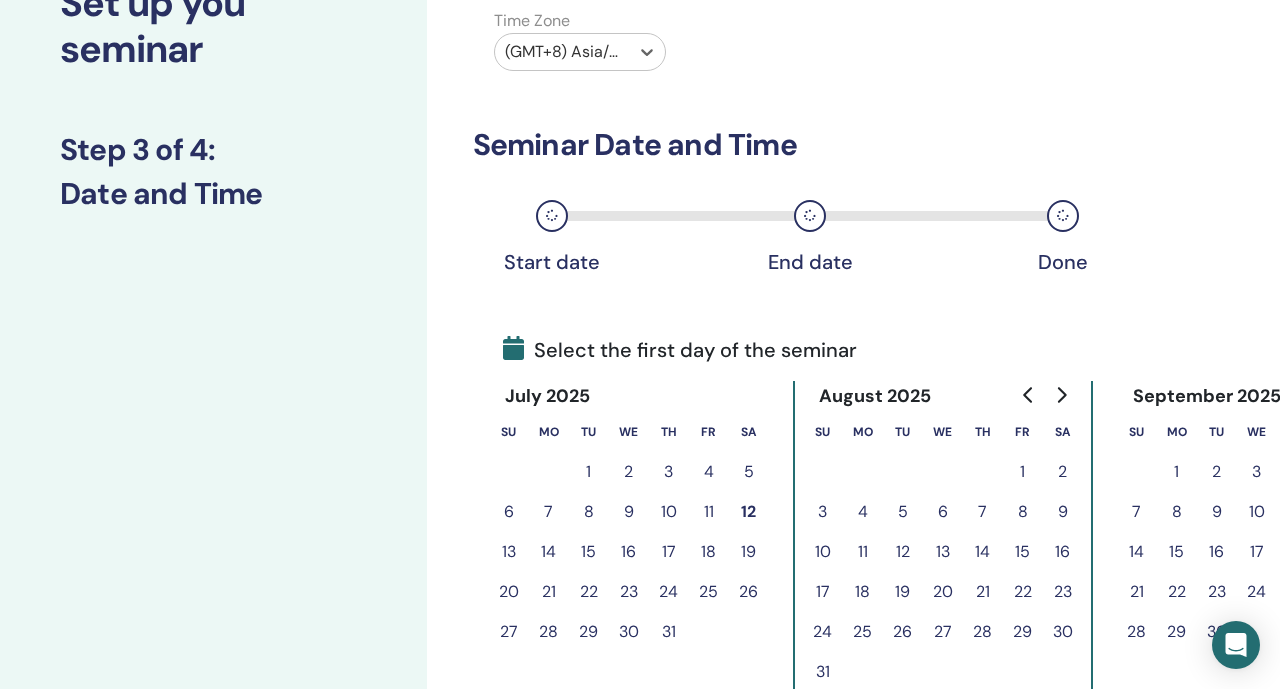 scroll, scrollTop: 260, scrollLeft: 0, axis: vertical 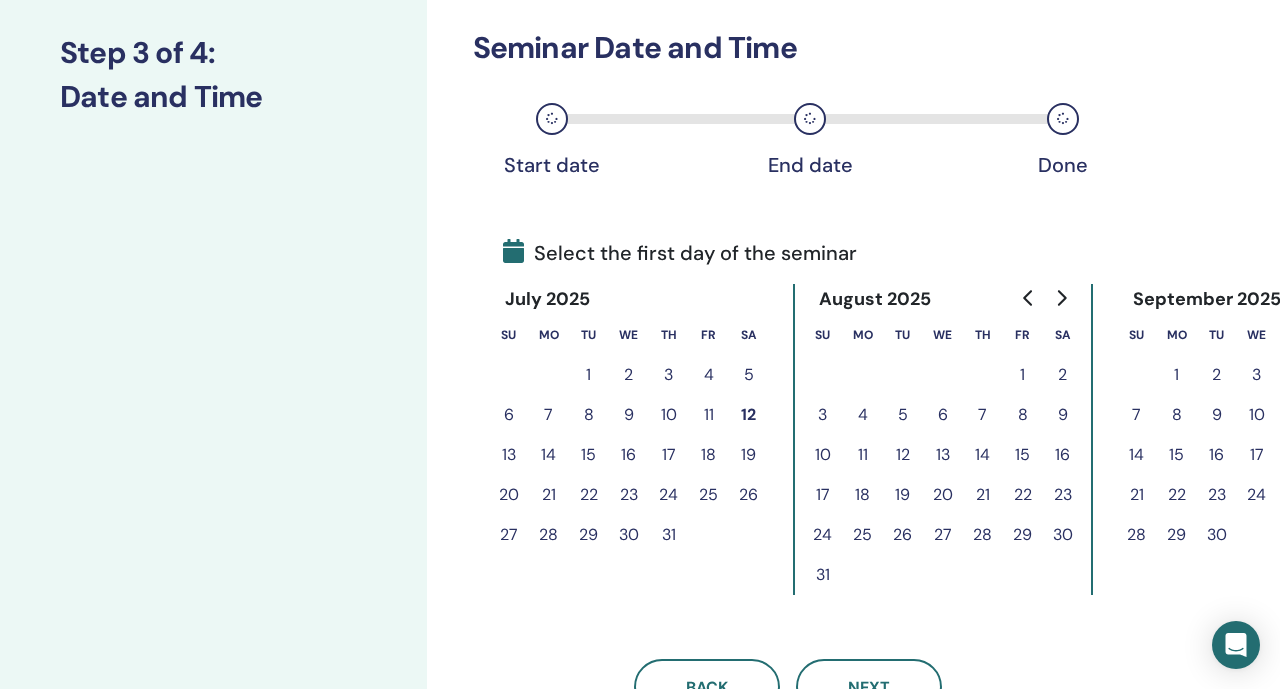 click on "8" at bounding box center [1023, 415] 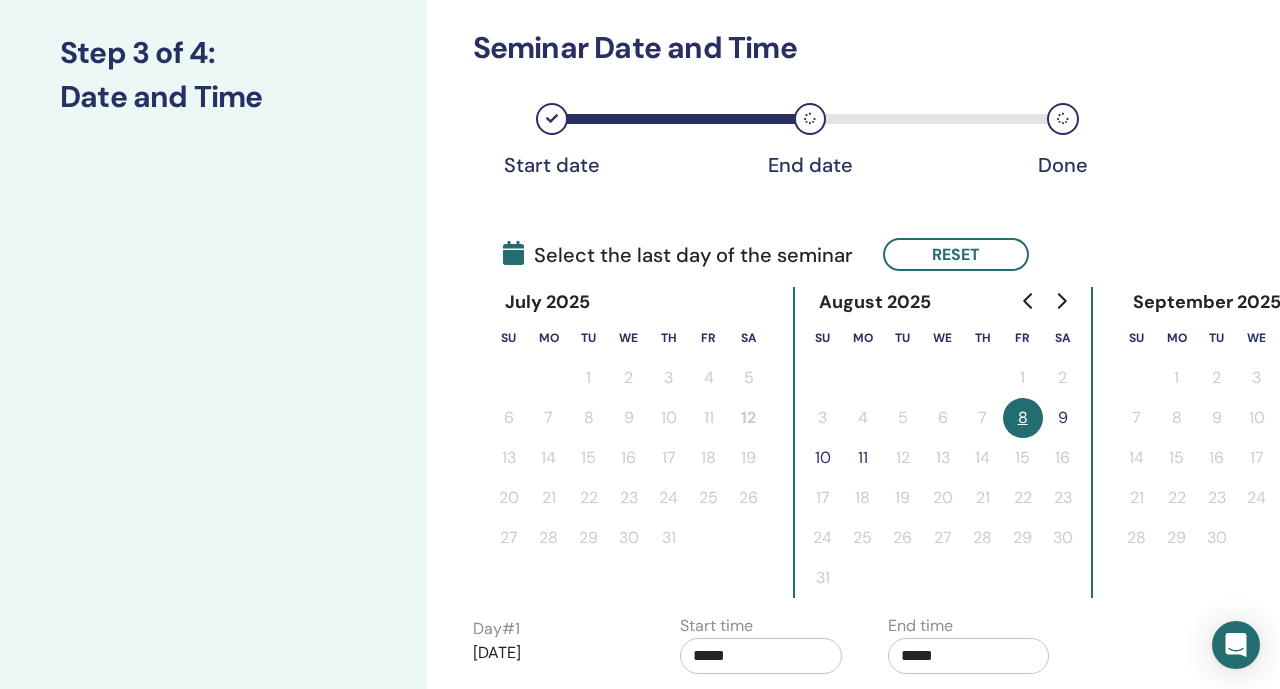 click on "10" at bounding box center [823, 458] 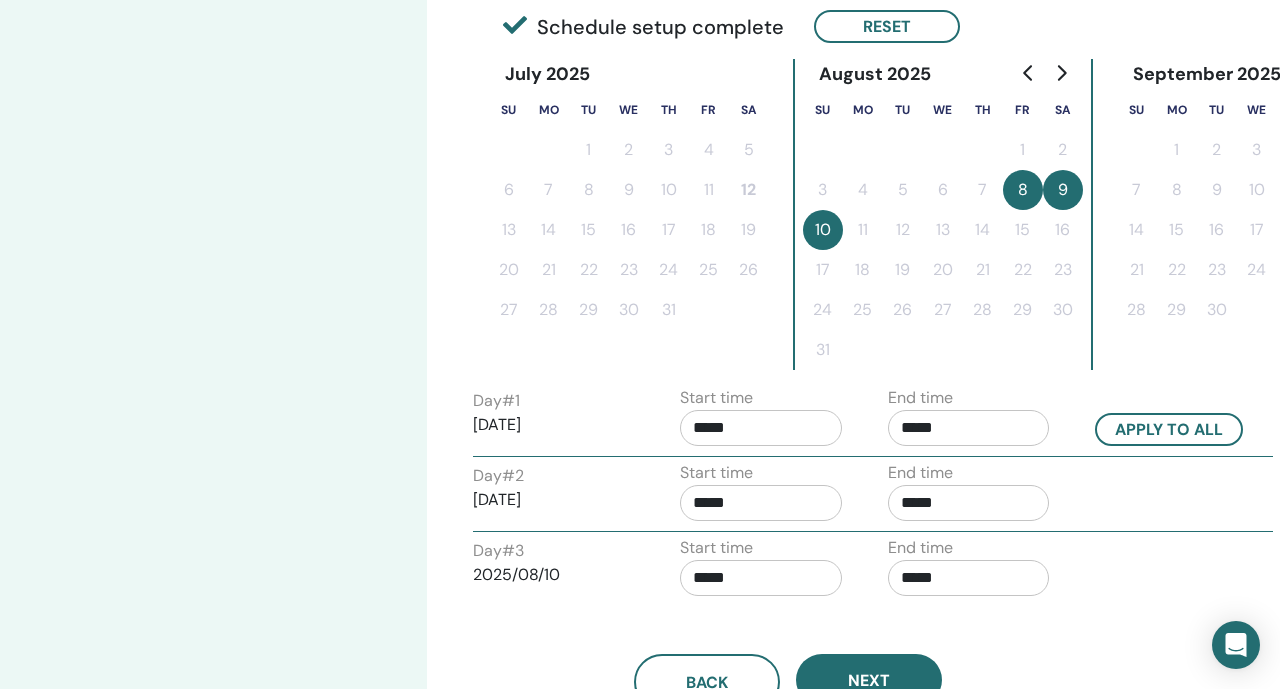 scroll, scrollTop: 490, scrollLeft: 0, axis: vertical 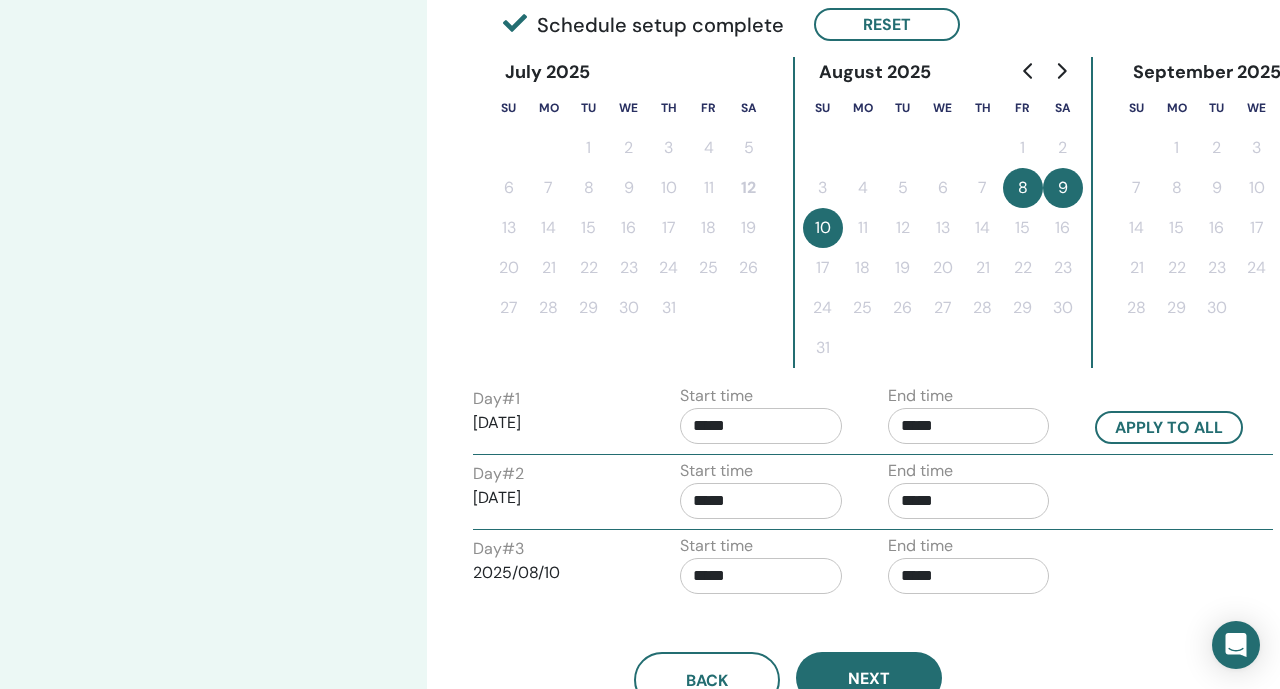click on "*****" at bounding box center [969, 426] 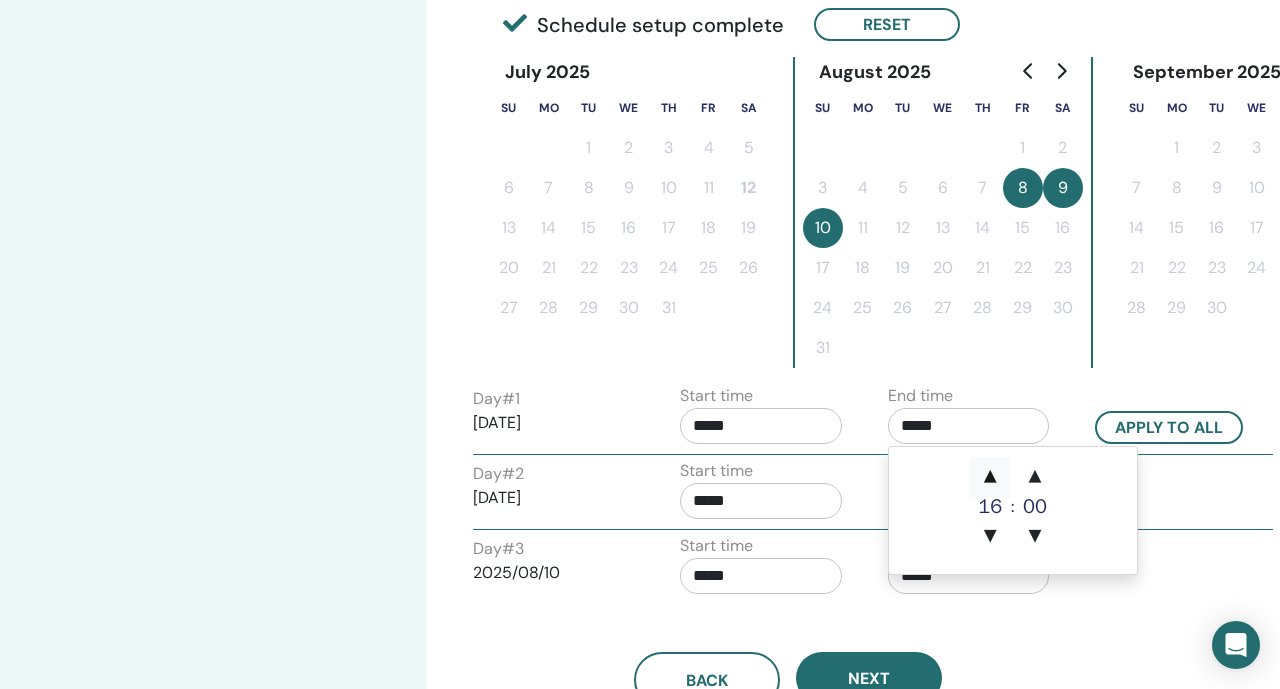 click on "▲" at bounding box center (990, 477) 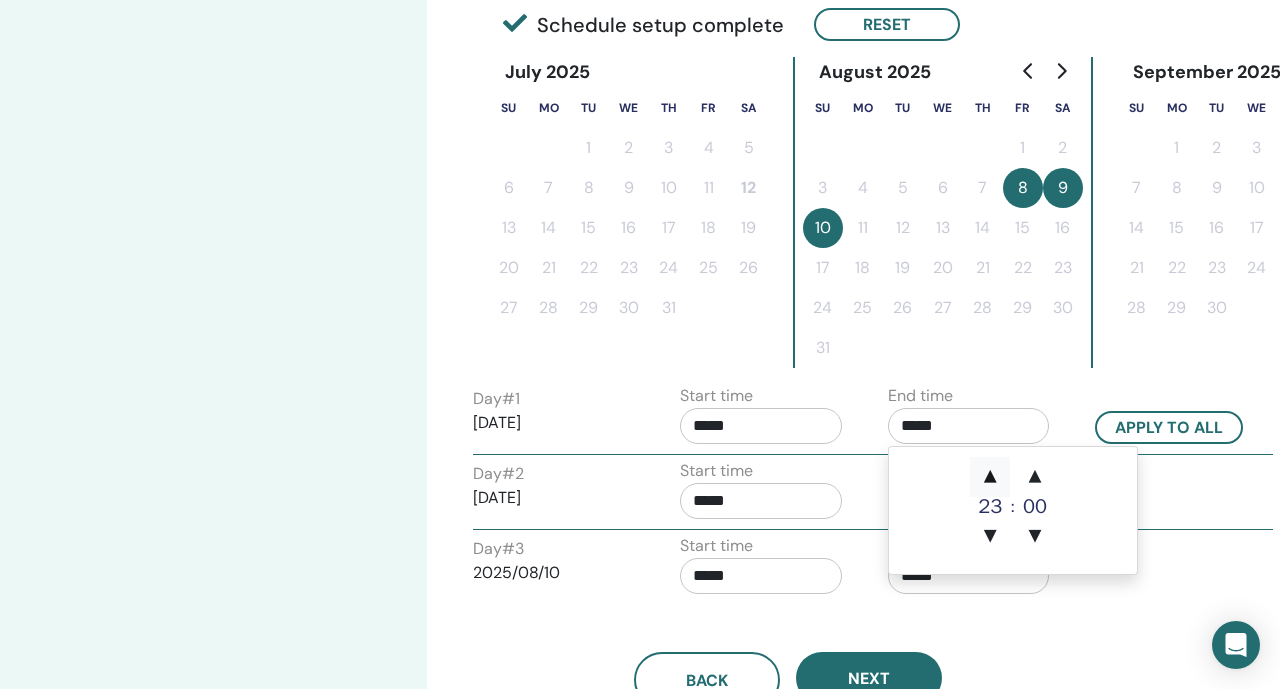 click on "▲" at bounding box center (990, 477) 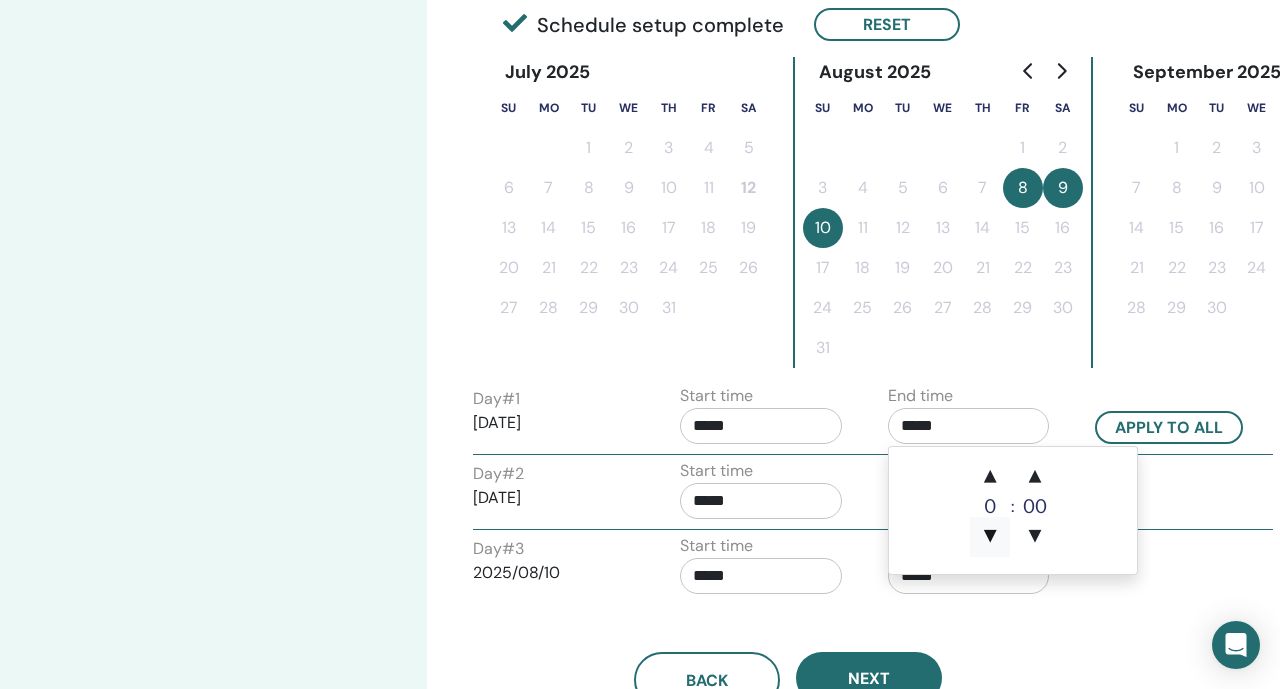 click on "▼" at bounding box center (990, 537) 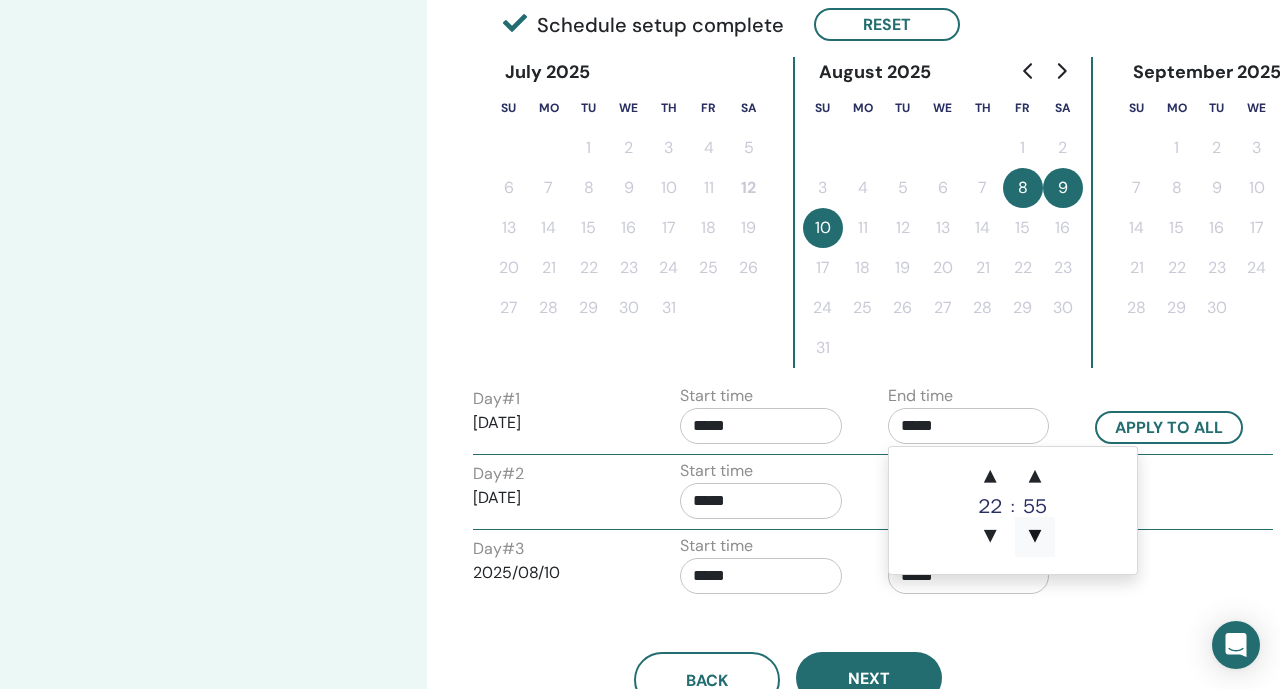 click on "▼" at bounding box center (1035, 537) 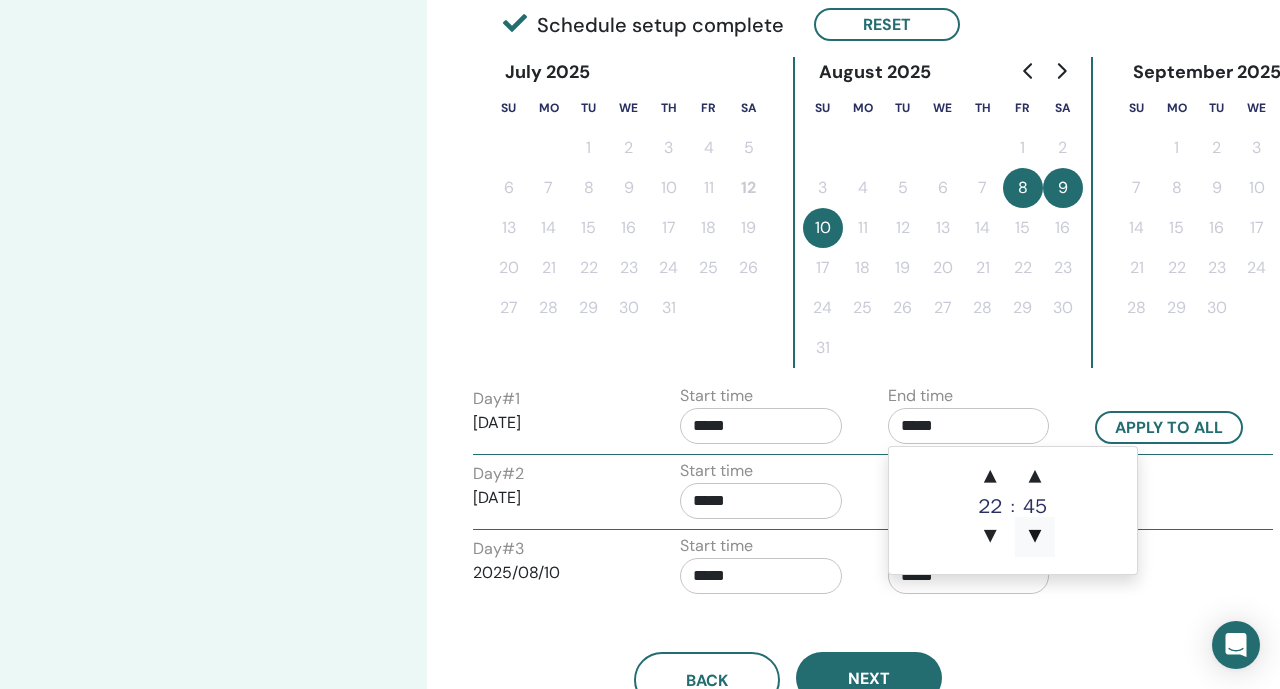 click on "▼" at bounding box center (1035, 537) 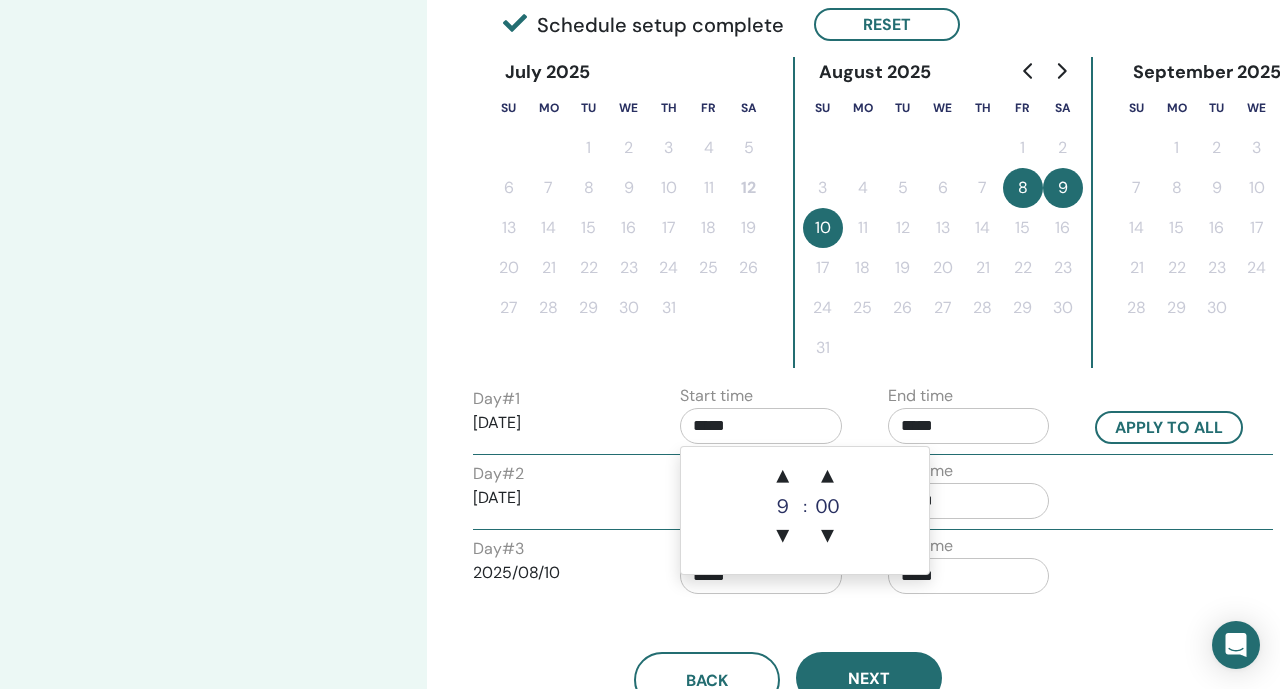 click on "*****" at bounding box center [761, 426] 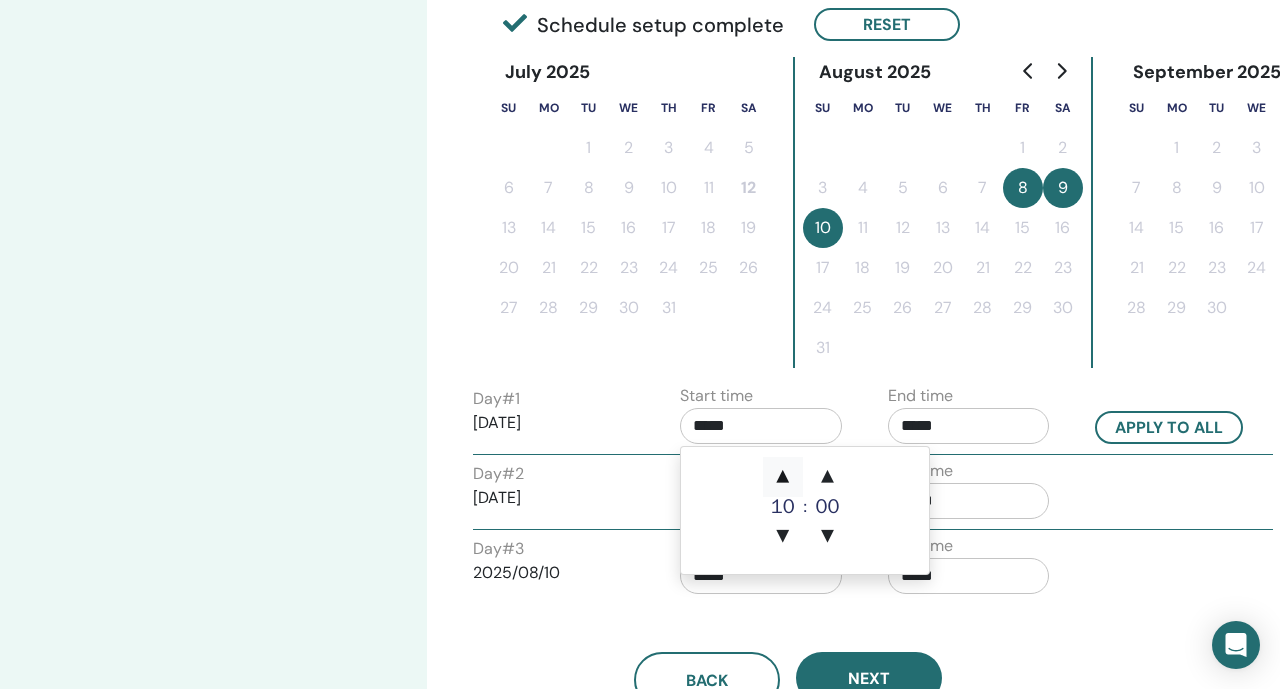click on "▲" at bounding box center (783, 477) 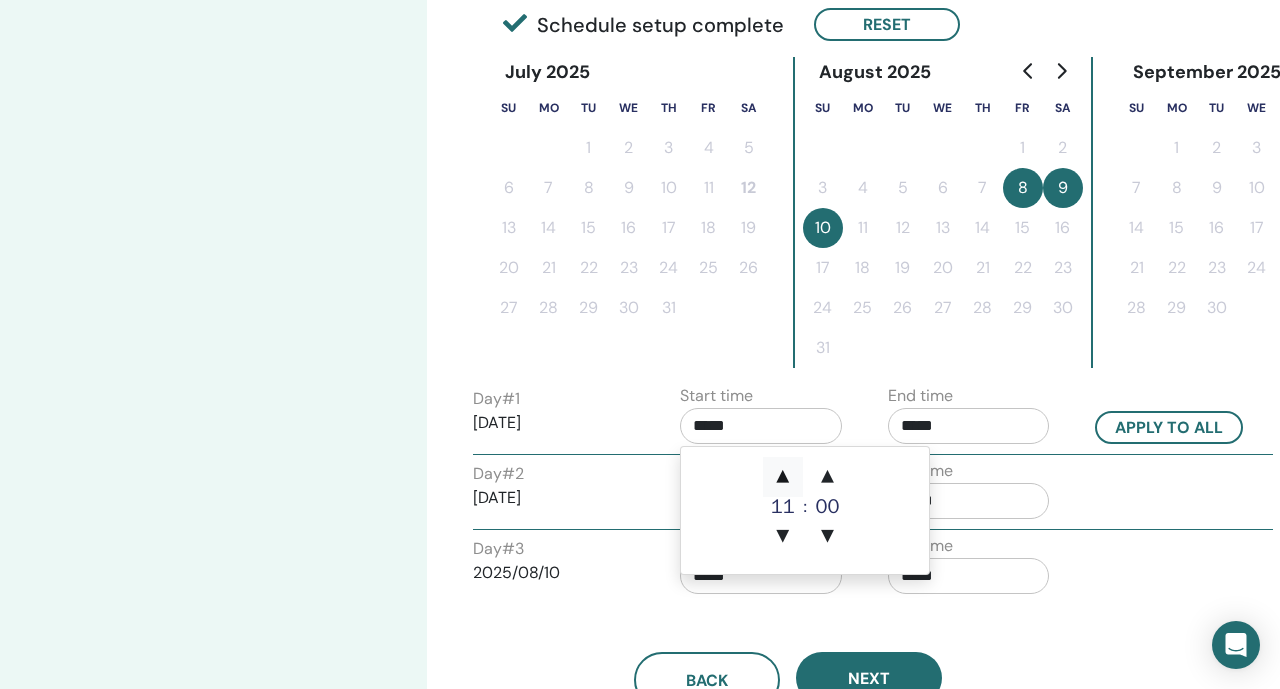 click on "▲" at bounding box center [783, 477] 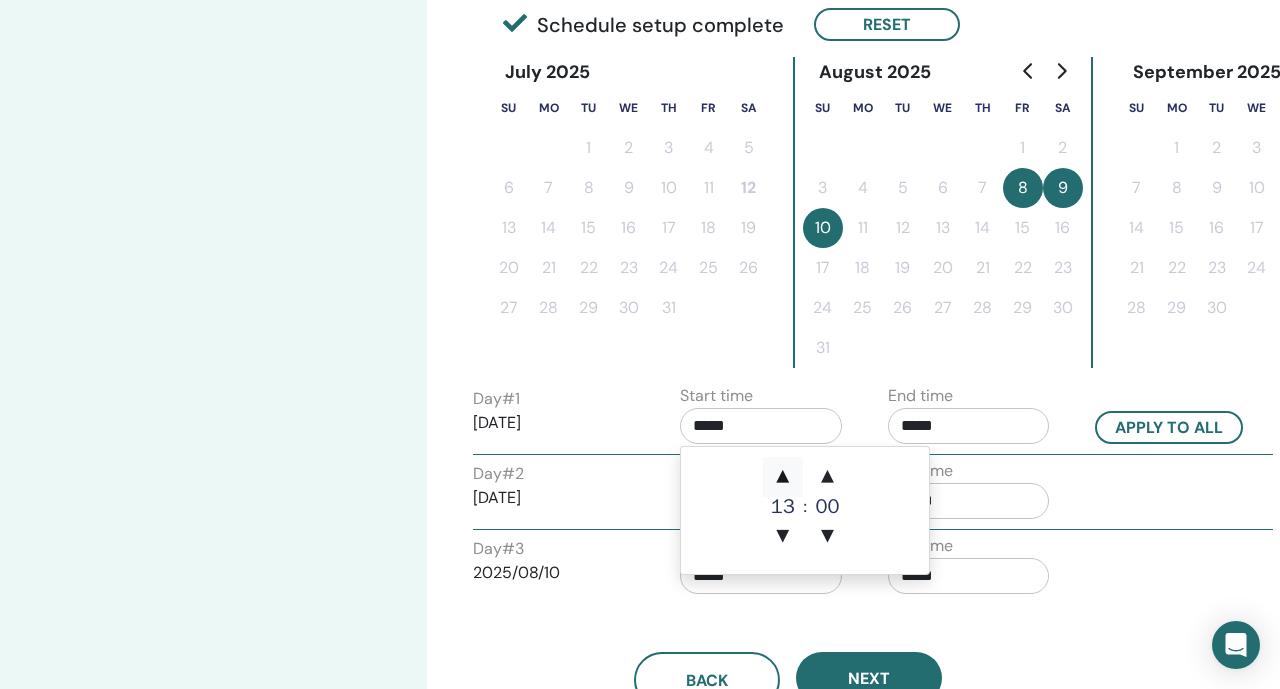 click on "▲" at bounding box center (783, 477) 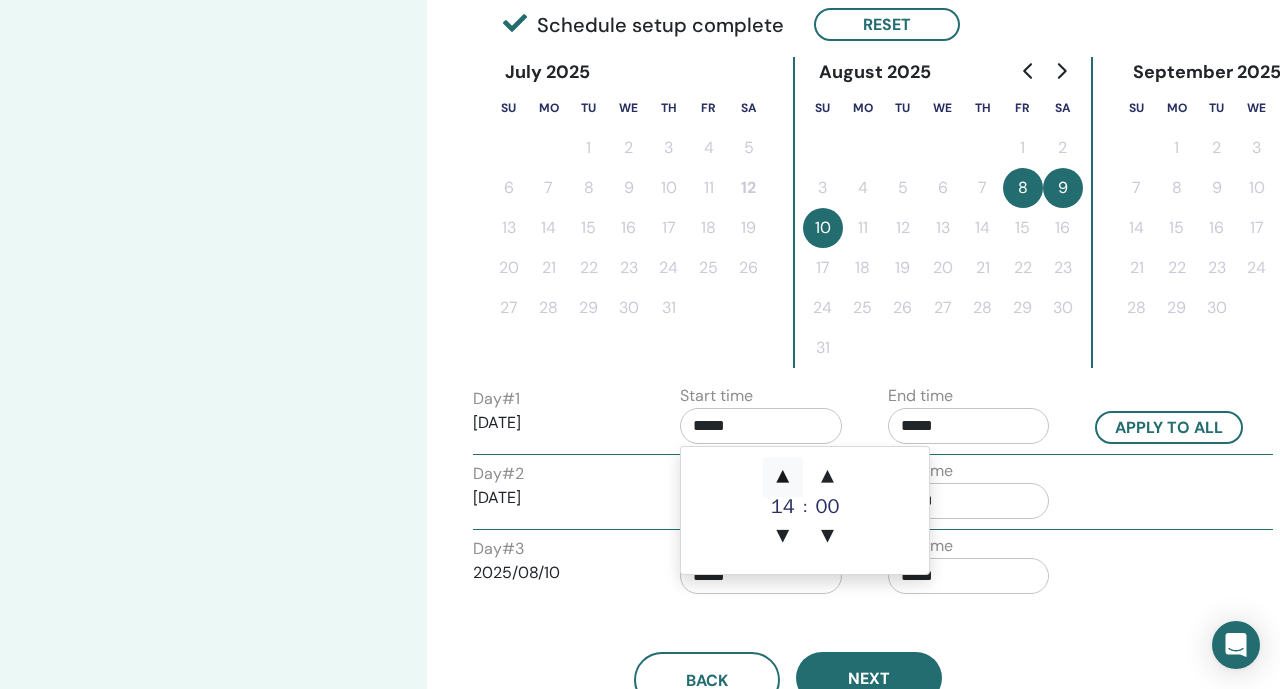 click on "▲" at bounding box center [783, 477] 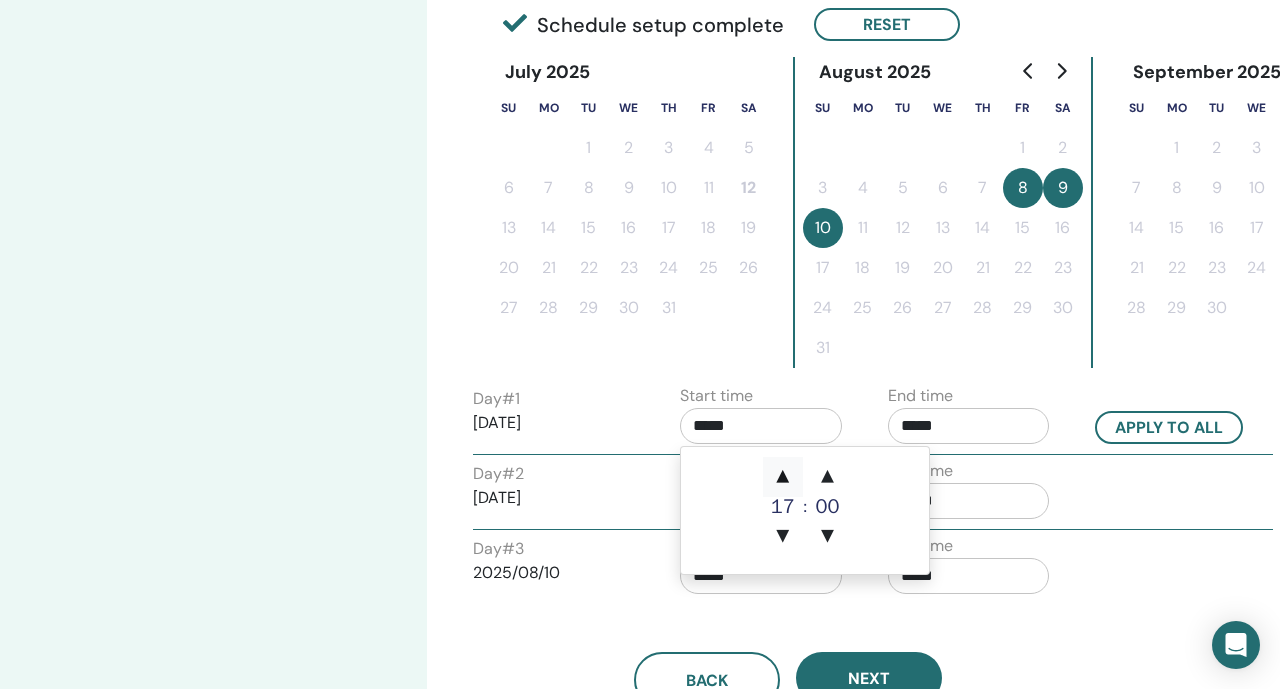 click on "▲" at bounding box center (783, 477) 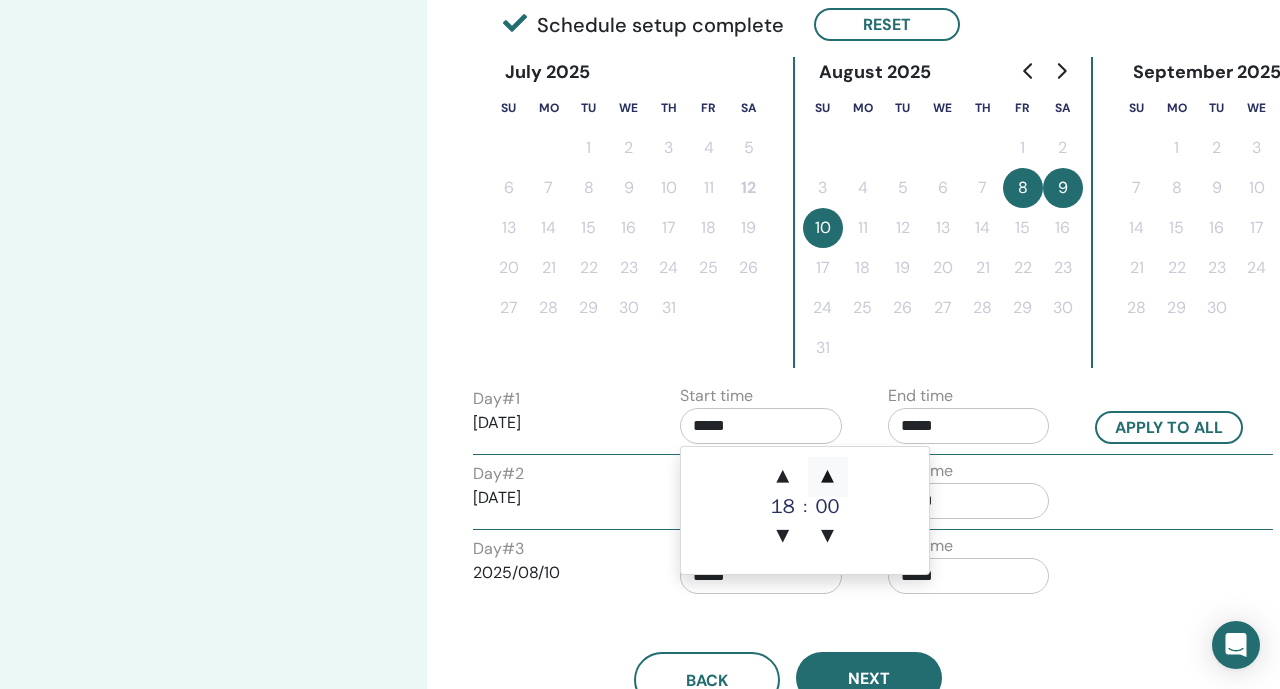 click on "▲" at bounding box center [828, 477] 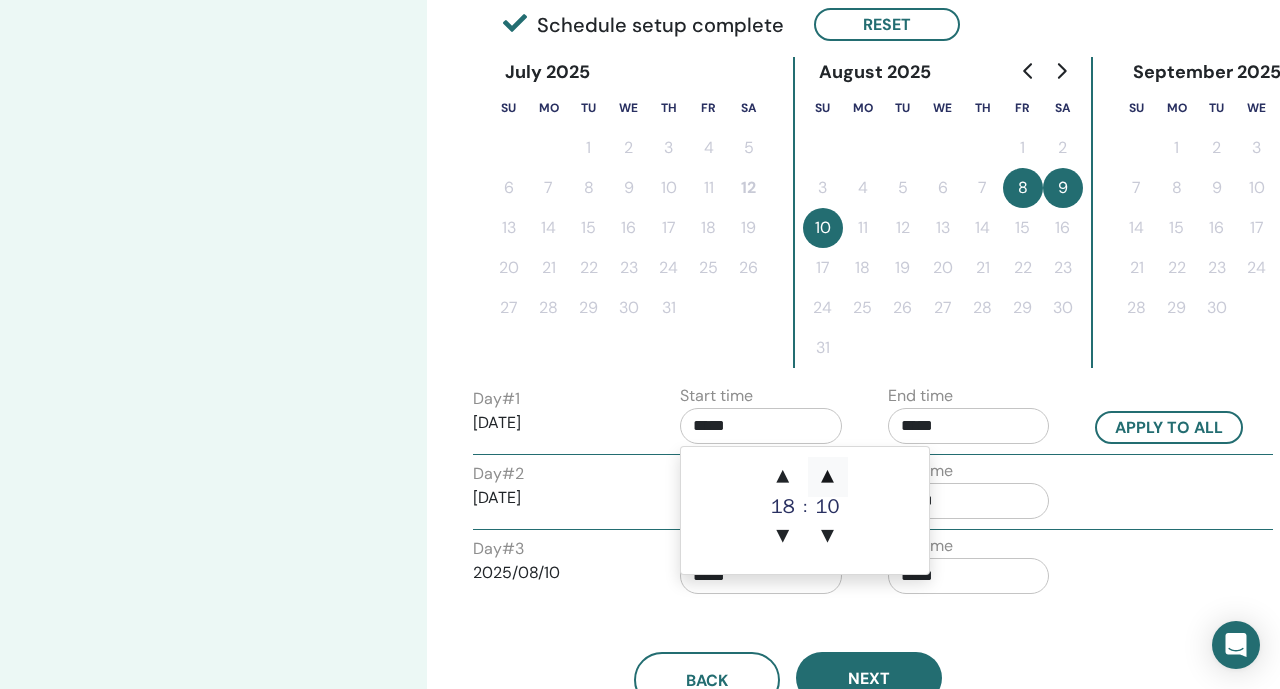 click on "▲" at bounding box center (828, 477) 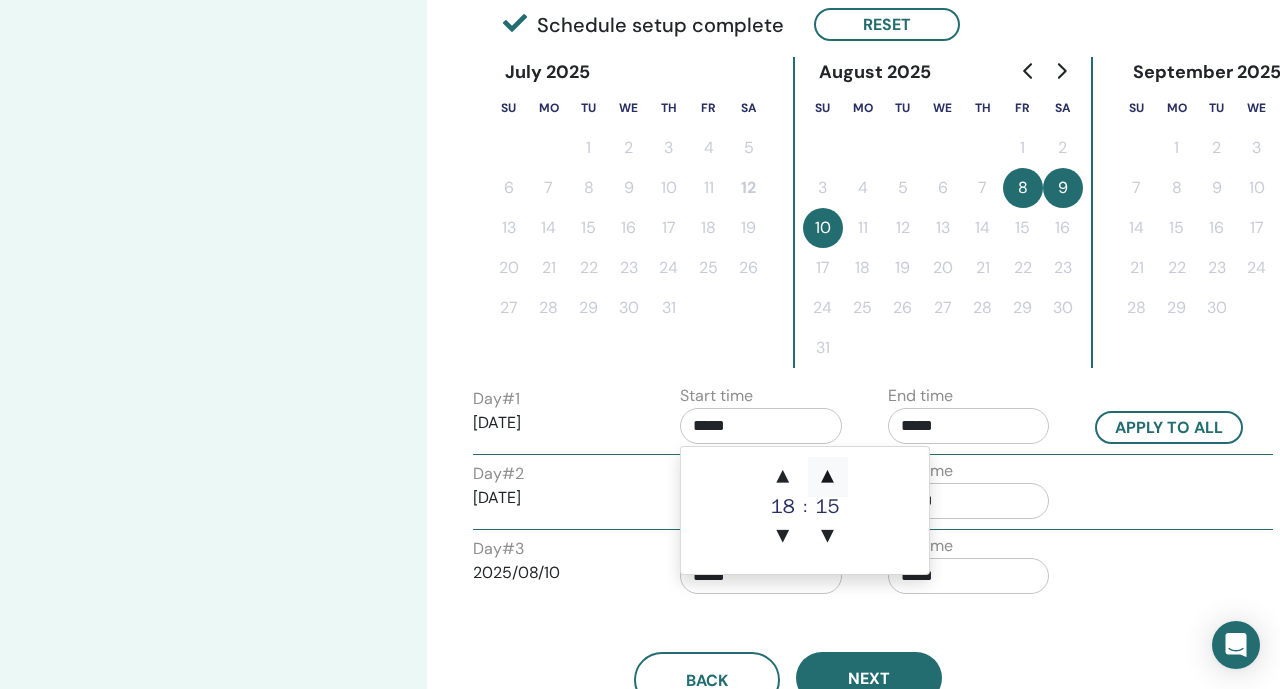 click on "▲" at bounding box center (828, 477) 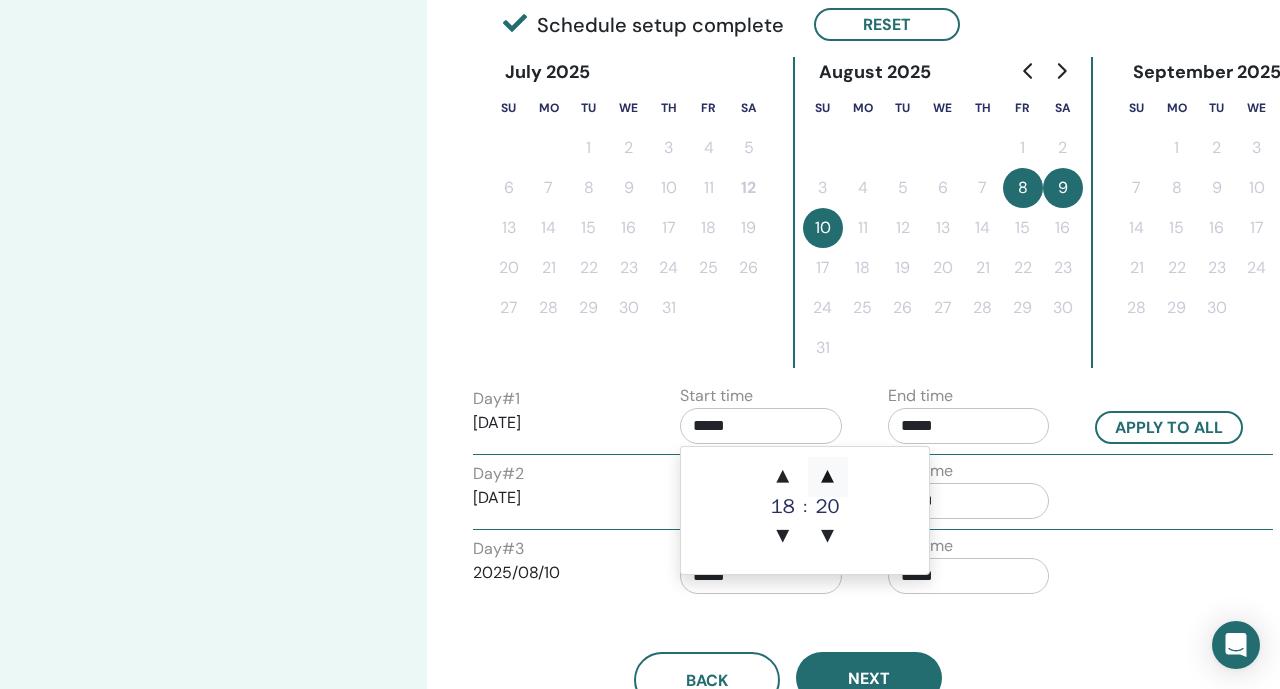click on "▲" at bounding box center [828, 477] 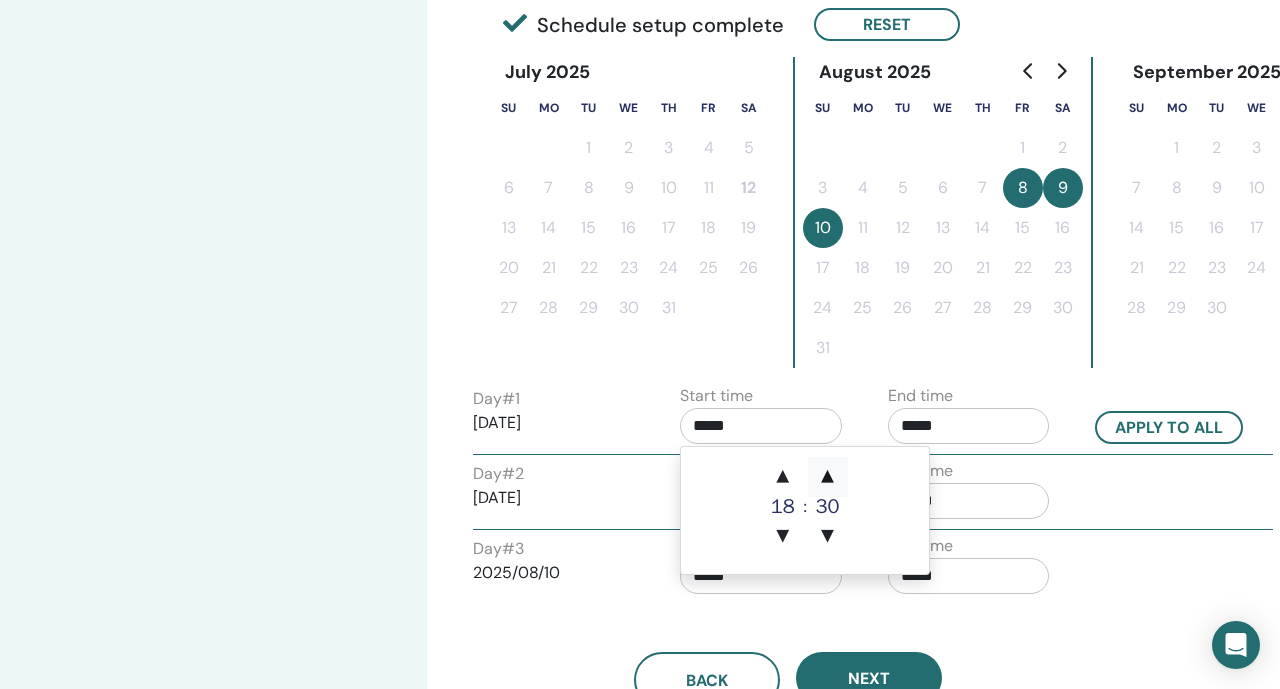 click on "▲" at bounding box center [828, 477] 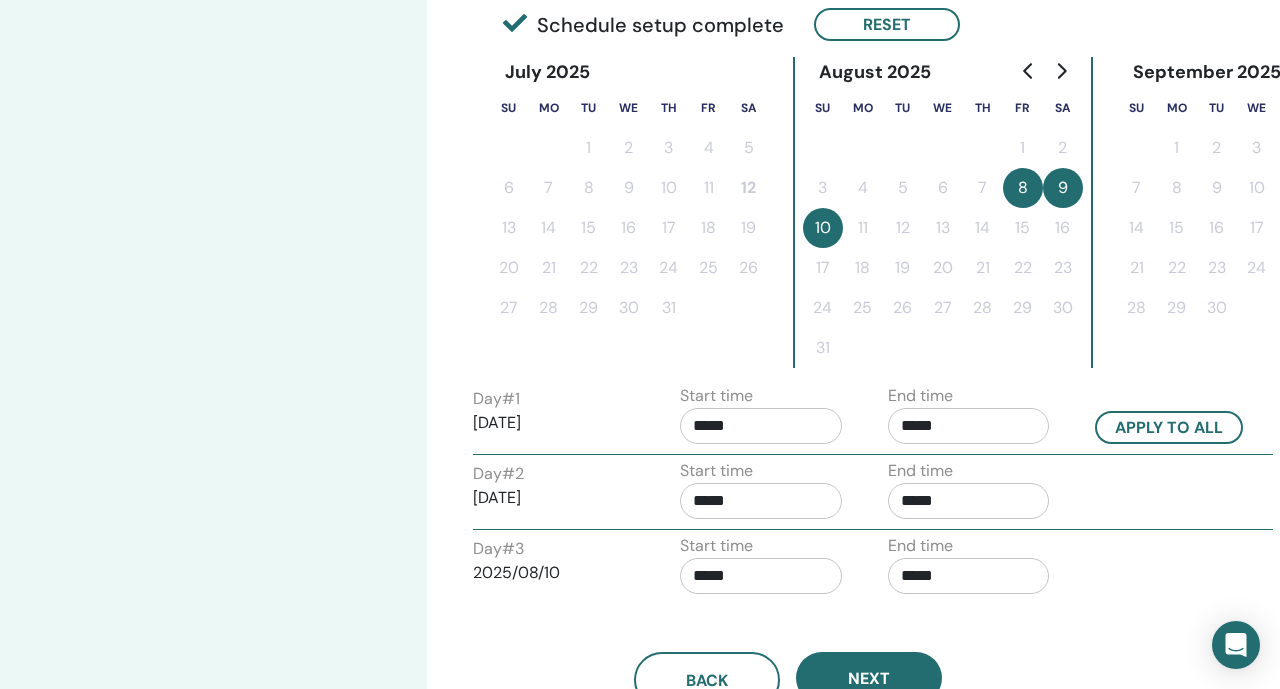 click on "Start time" at bounding box center [716, 396] 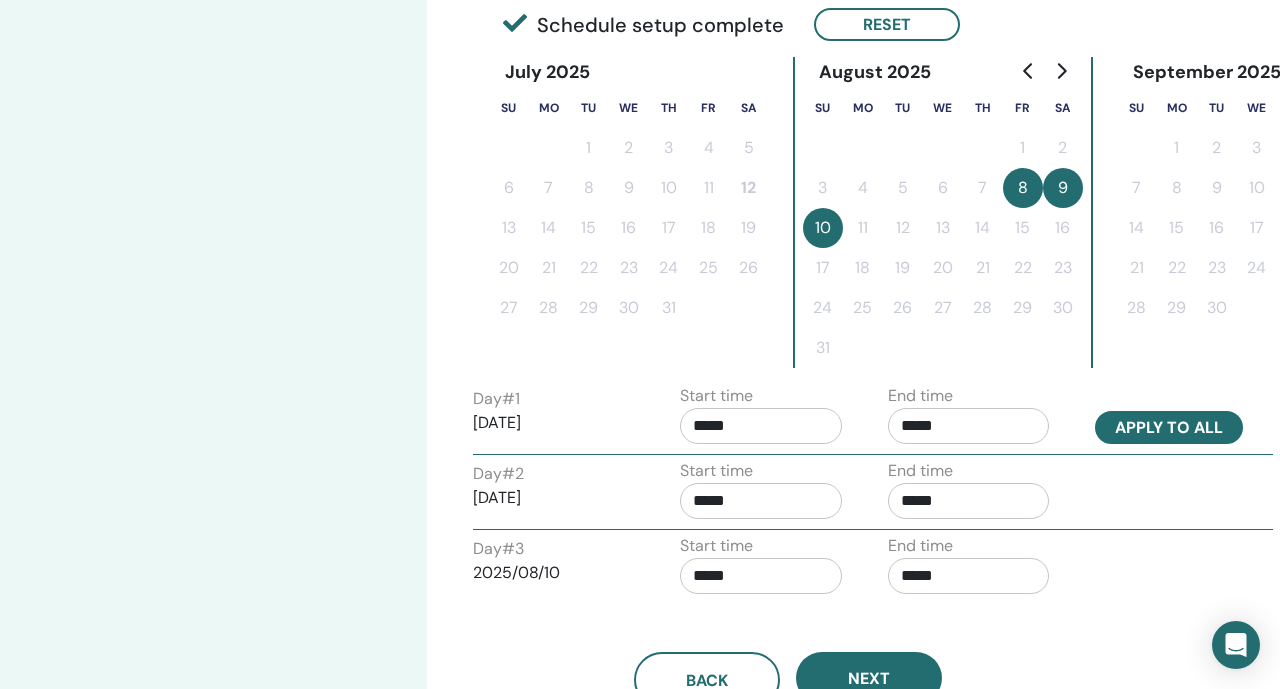 click on "Apply to all" at bounding box center [1169, 427] 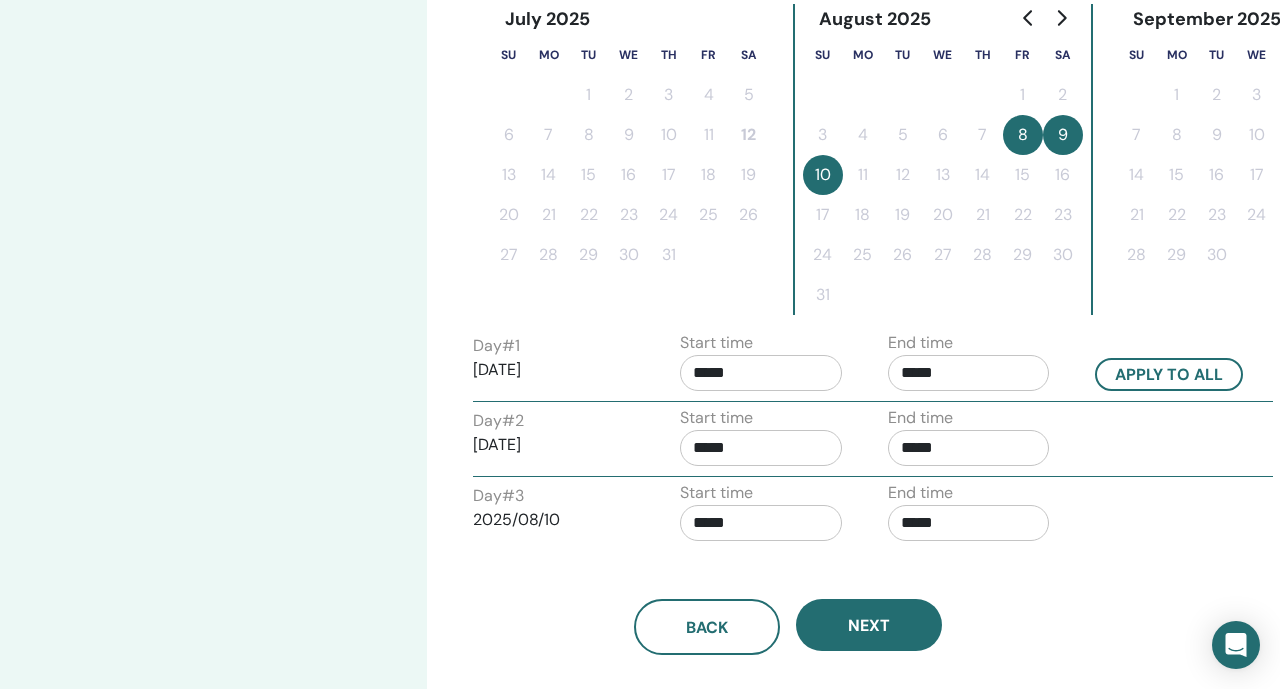 scroll, scrollTop: 548, scrollLeft: 0, axis: vertical 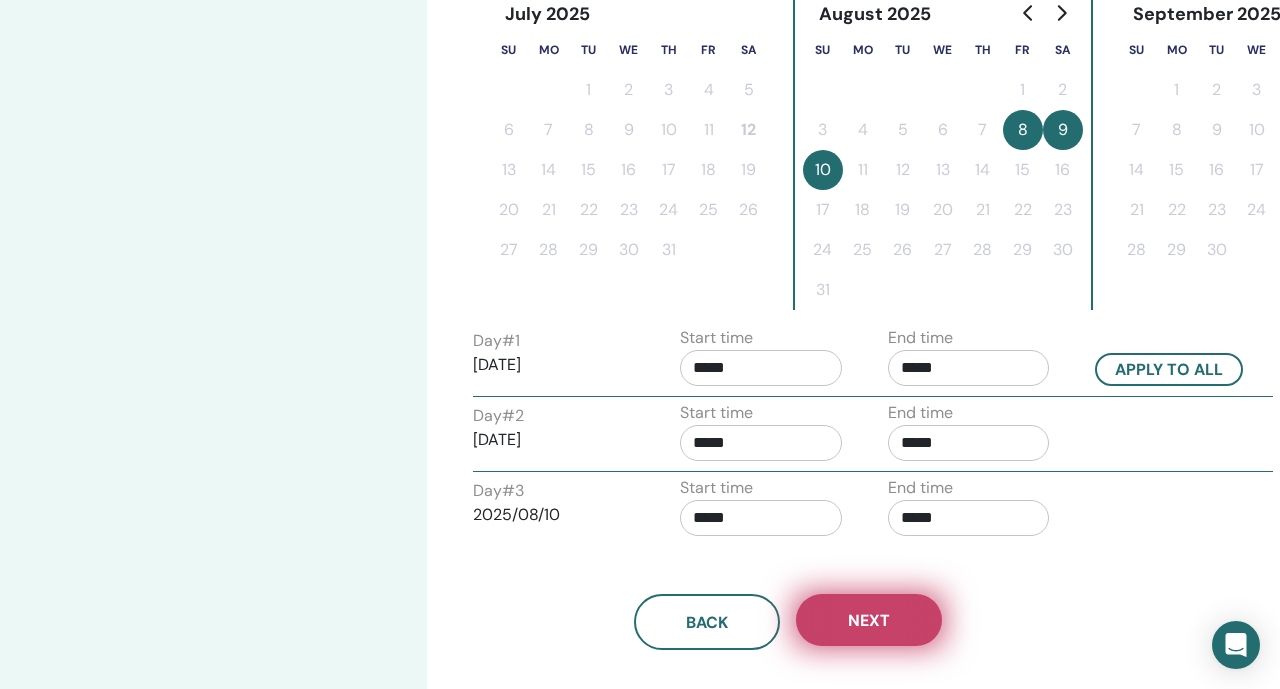 click on "Next" at bounding box center (869, 620) 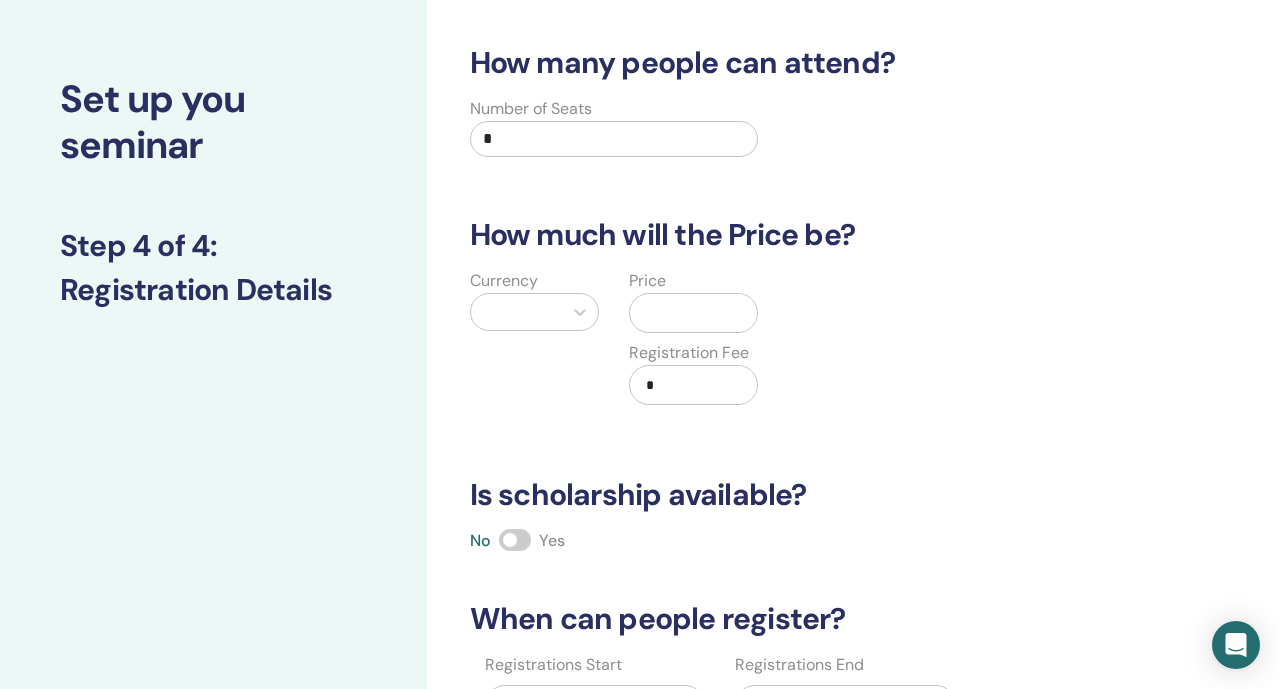 scroll, scrollTop: 0, scrollLeft: 0, axis: both 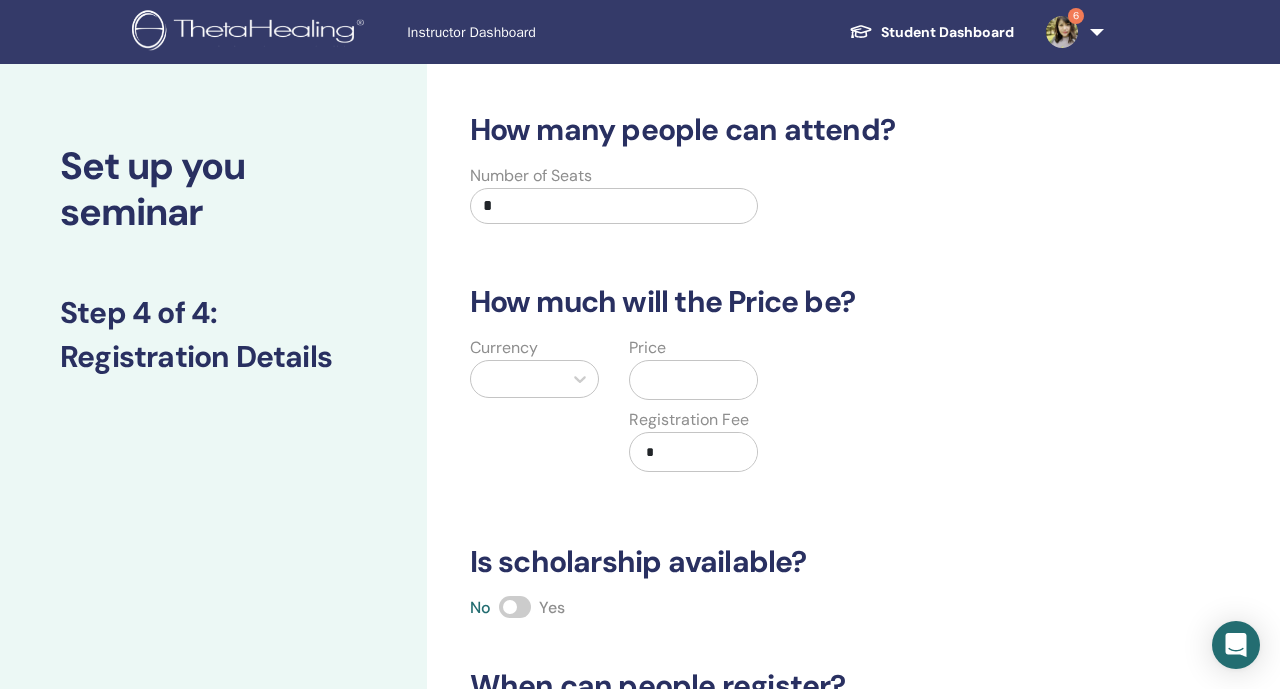 click on "*" at bounding box center (614, 206) 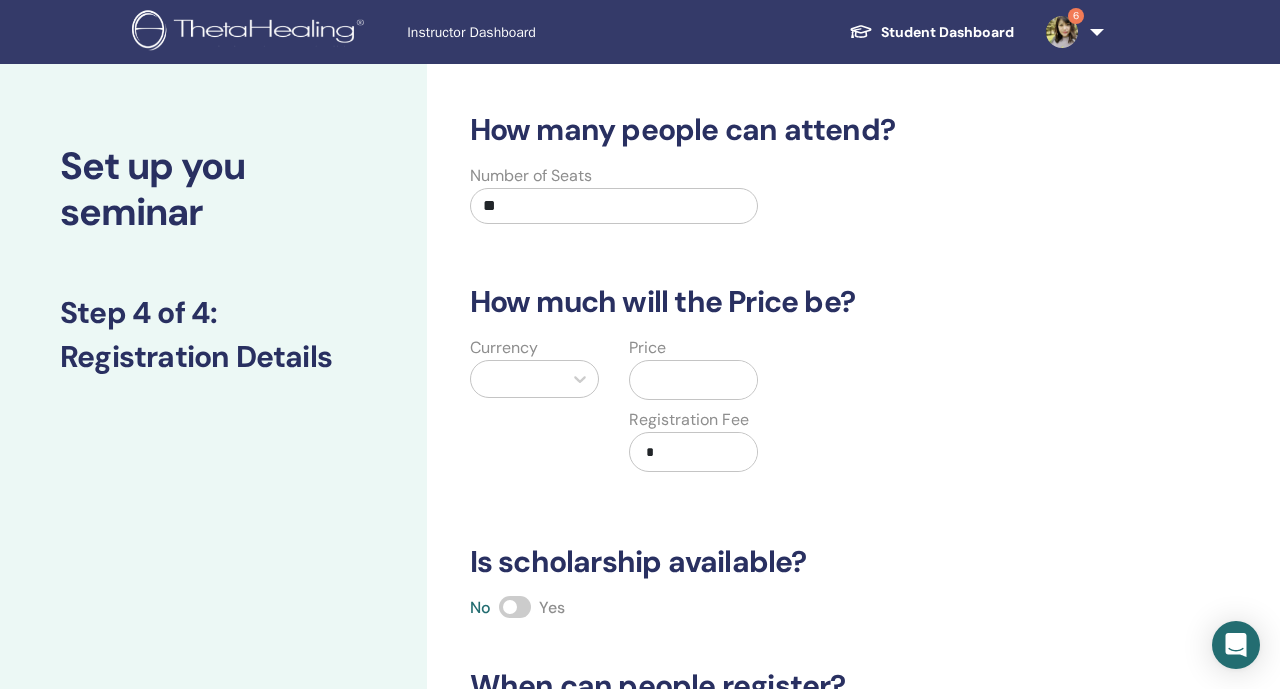type on "*" 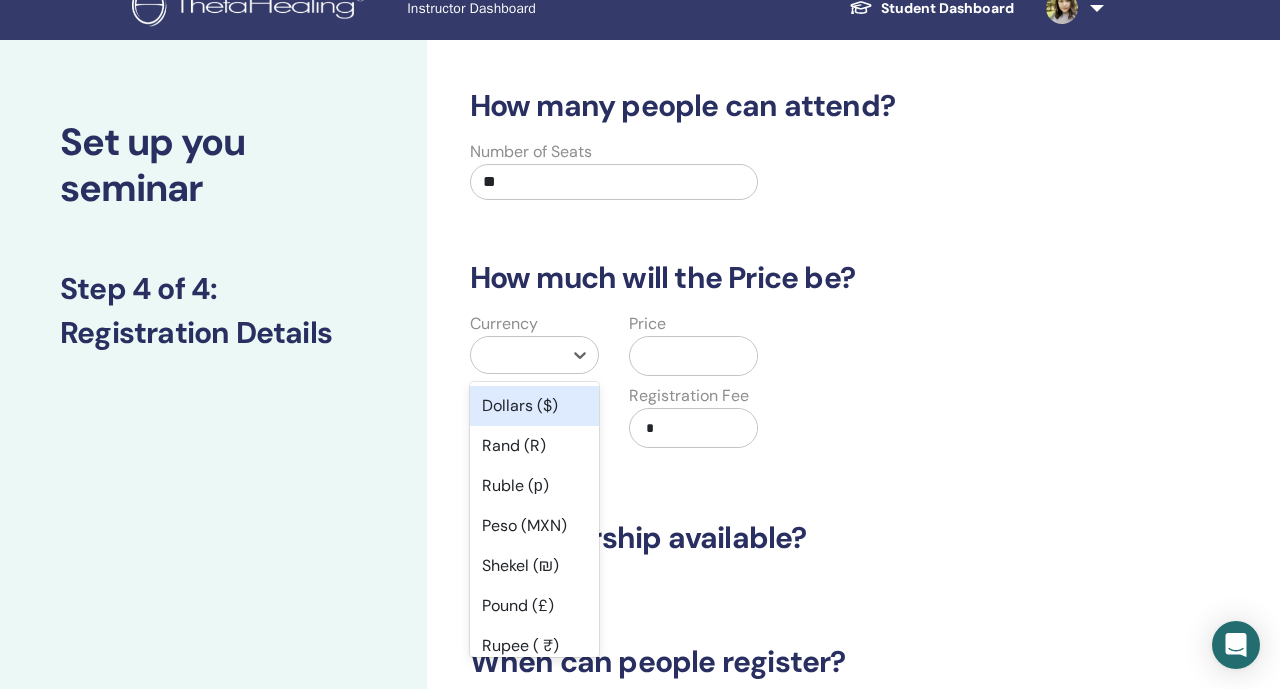 scroll, scrollTop: 25, scrollLeft: 0, axis: vertical 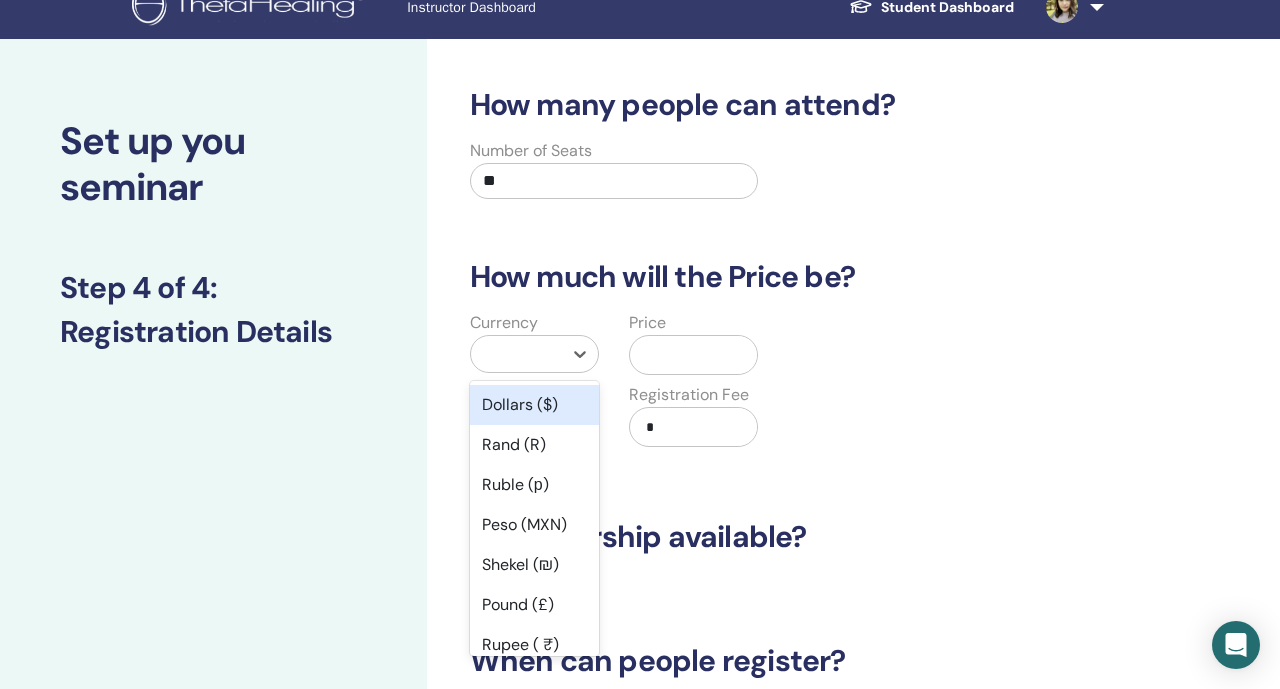 click on "Dollars ($)" at bounding box center [534, 405] 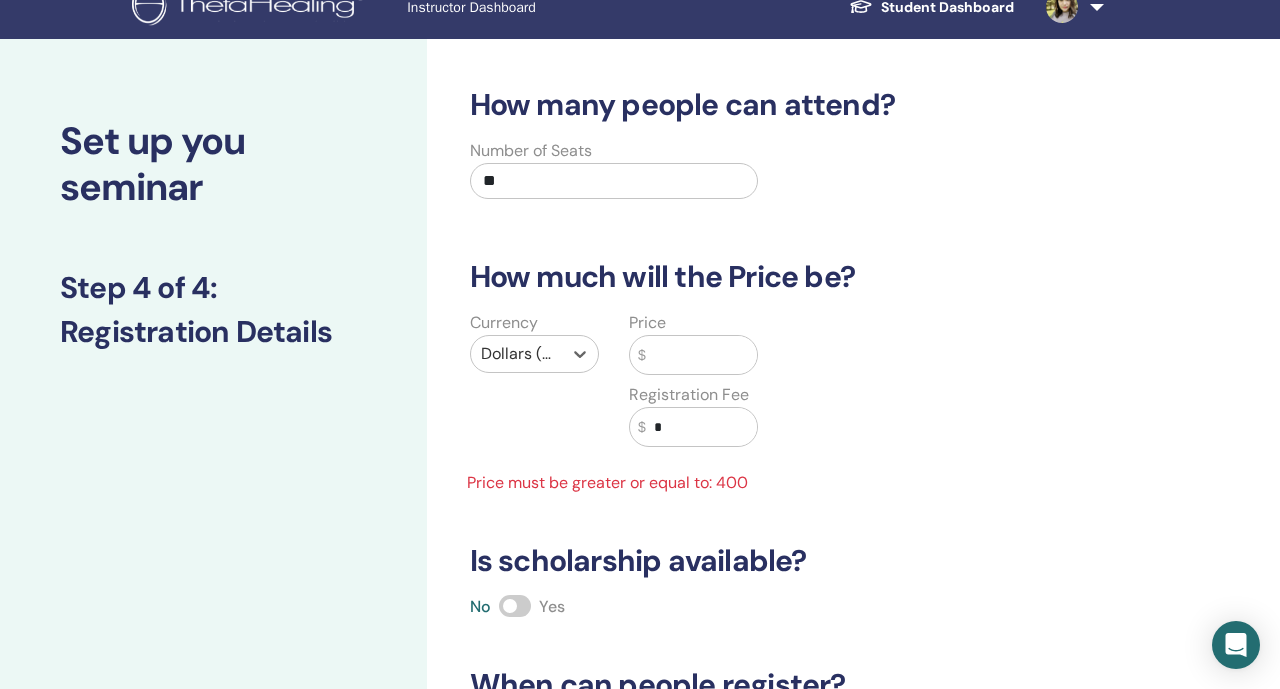 click at bounding box center [702, 355] 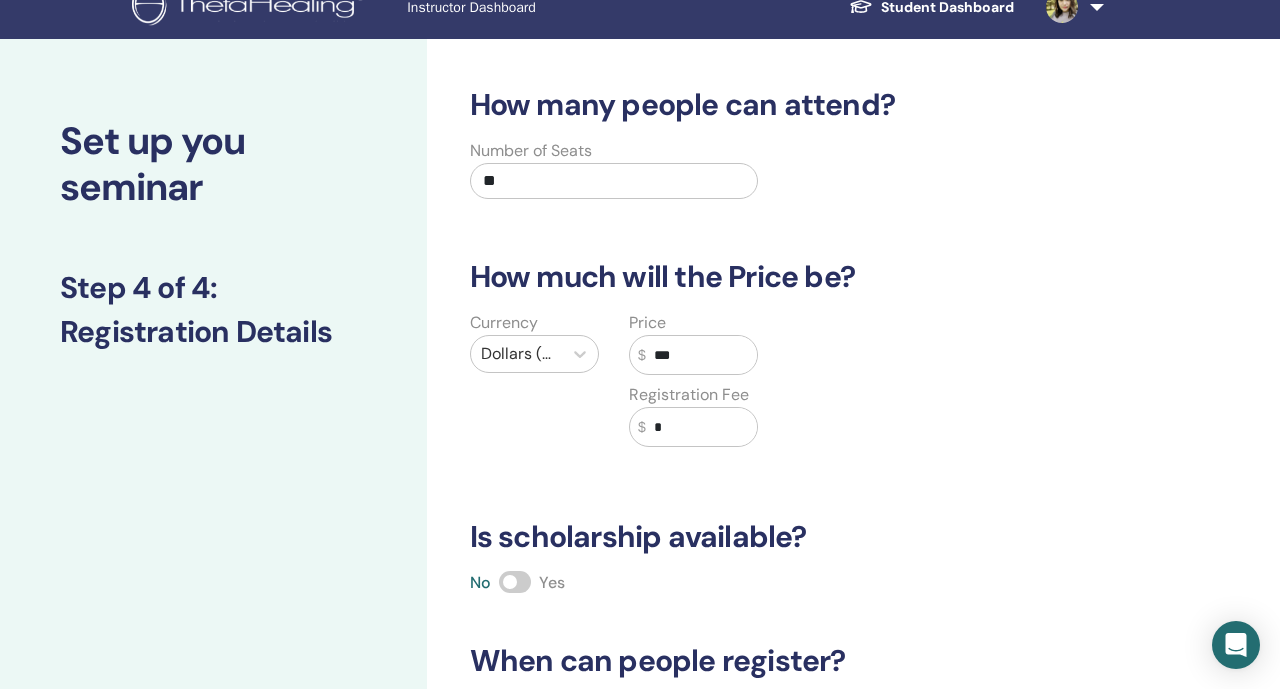 type on "***" 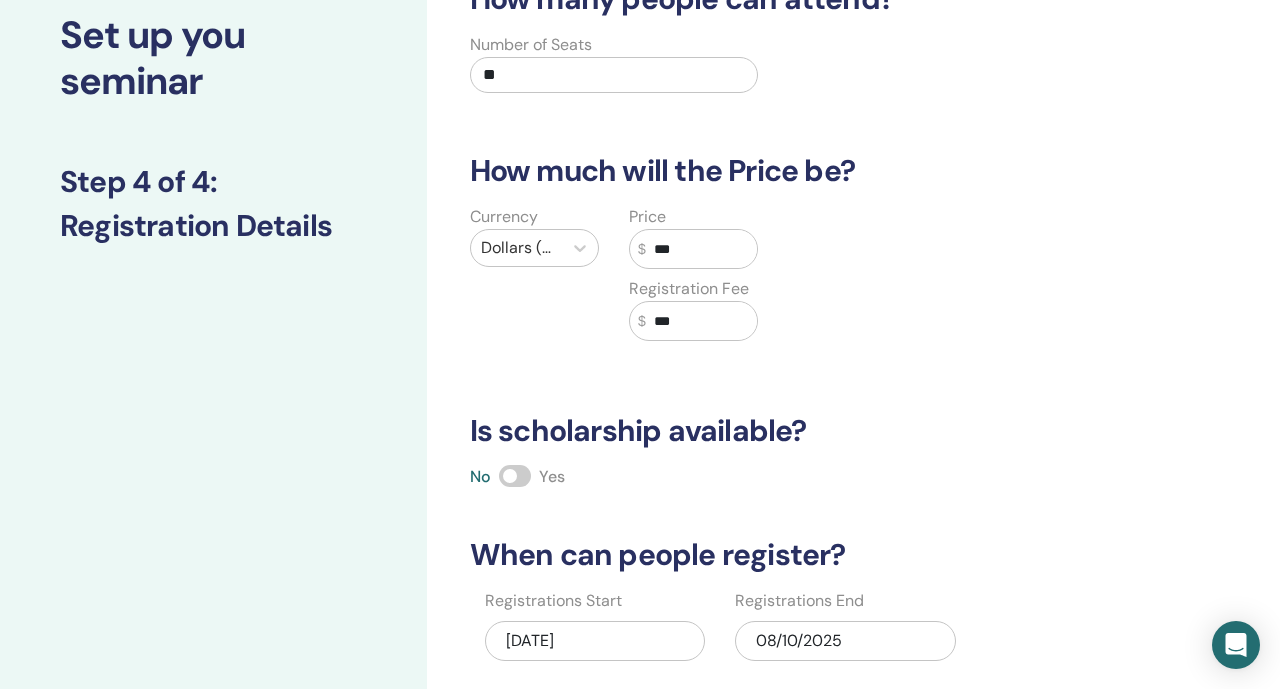 scroll, scrollTop: 133, scrollLeft: 0, axis: vertical 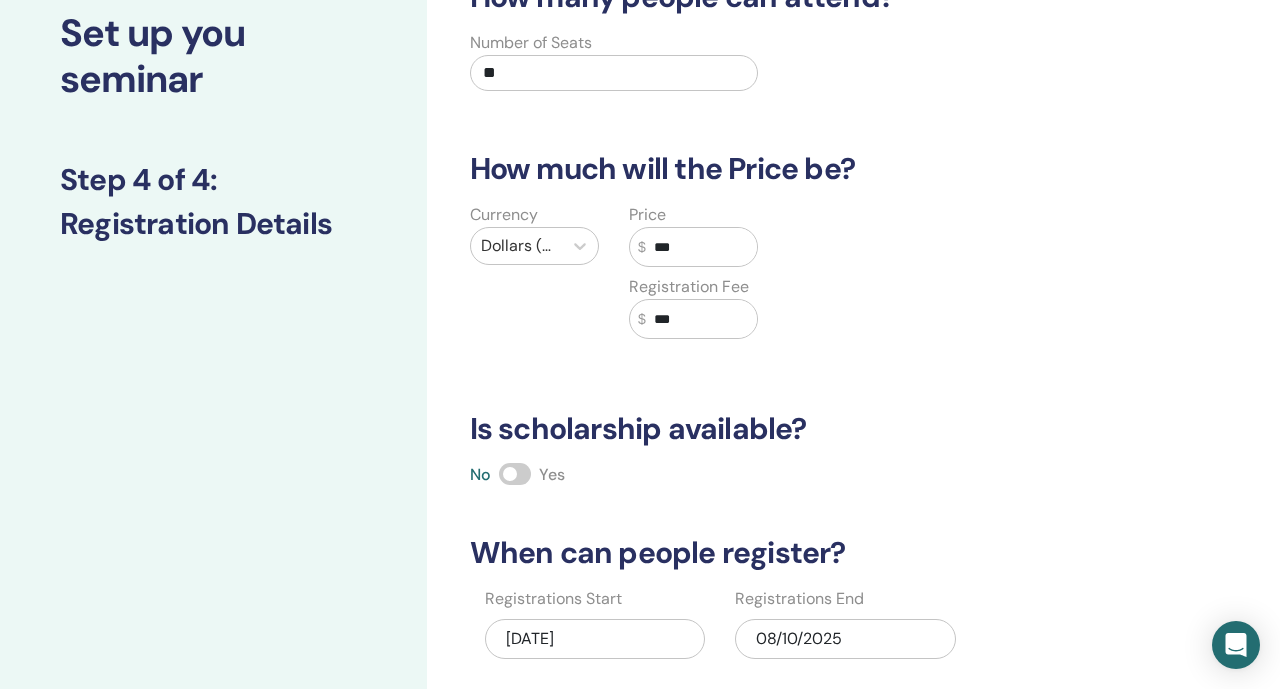 type on "***" 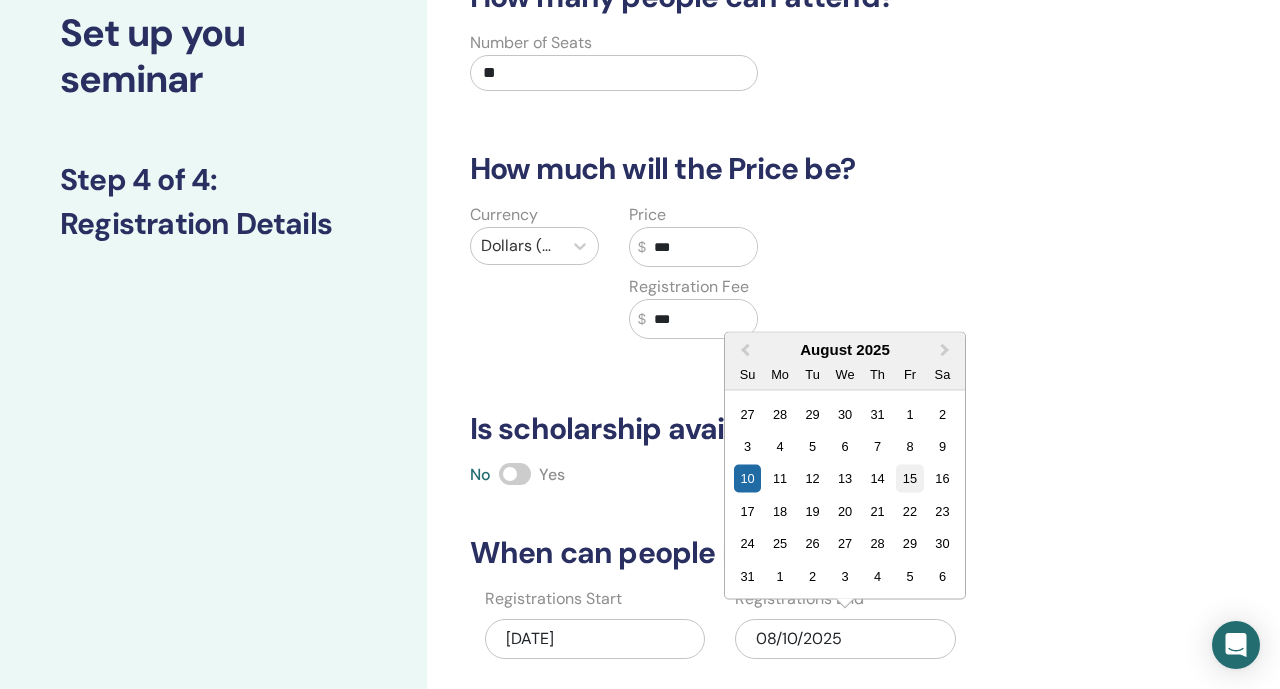 click on "15" at bounding box center [910, 478] 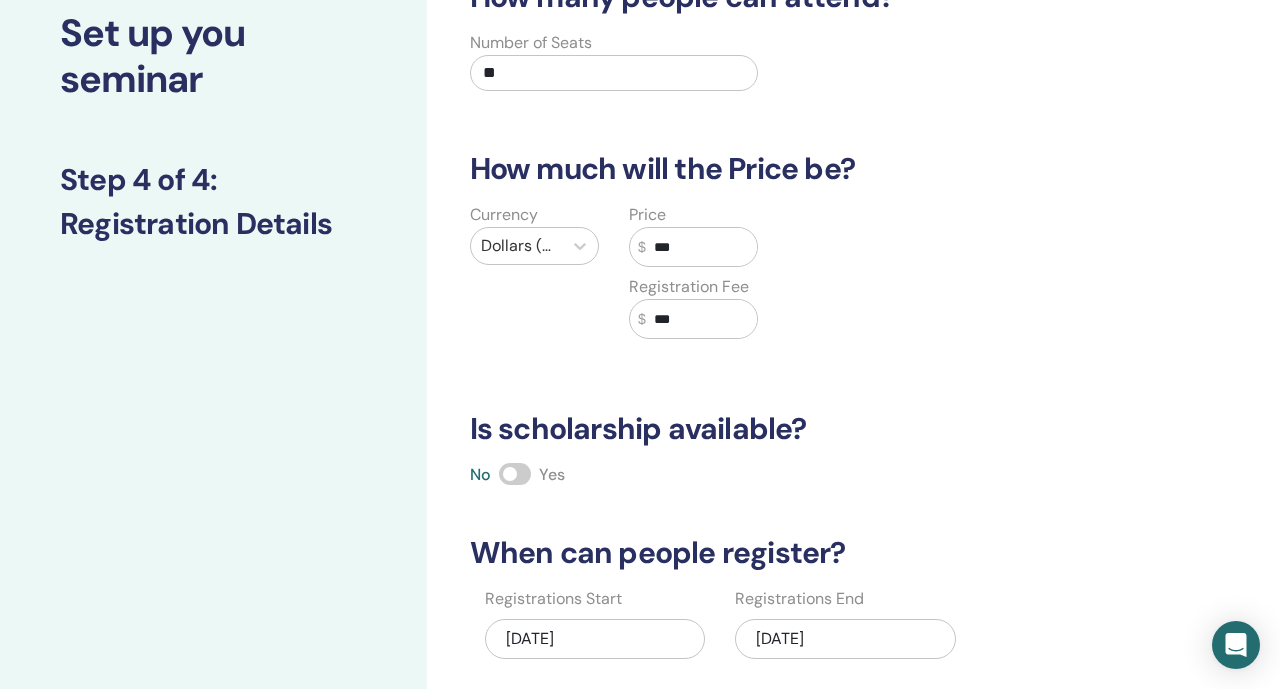 click on "No Yes" at bounding box center (788, 475) 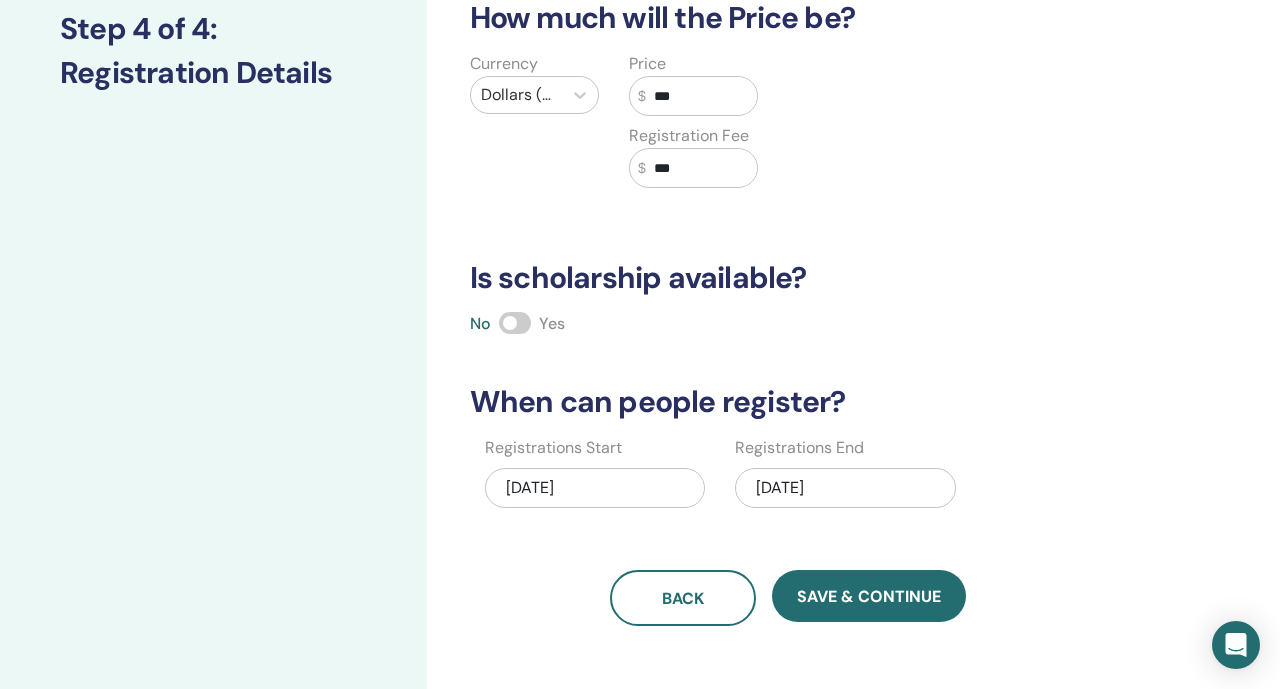 scroll, scrollTop: 309, scrollLeft: 0, axis: vertical 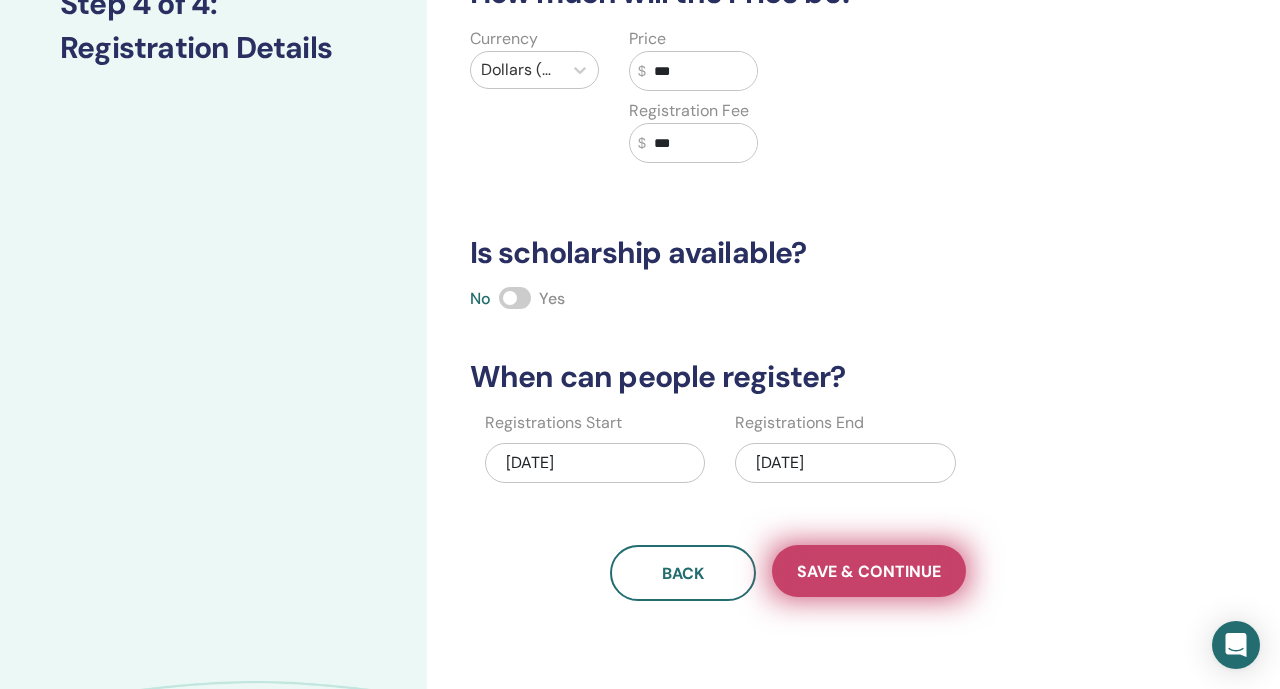 click on "Save & Continue" at bounding box center (869, 571) 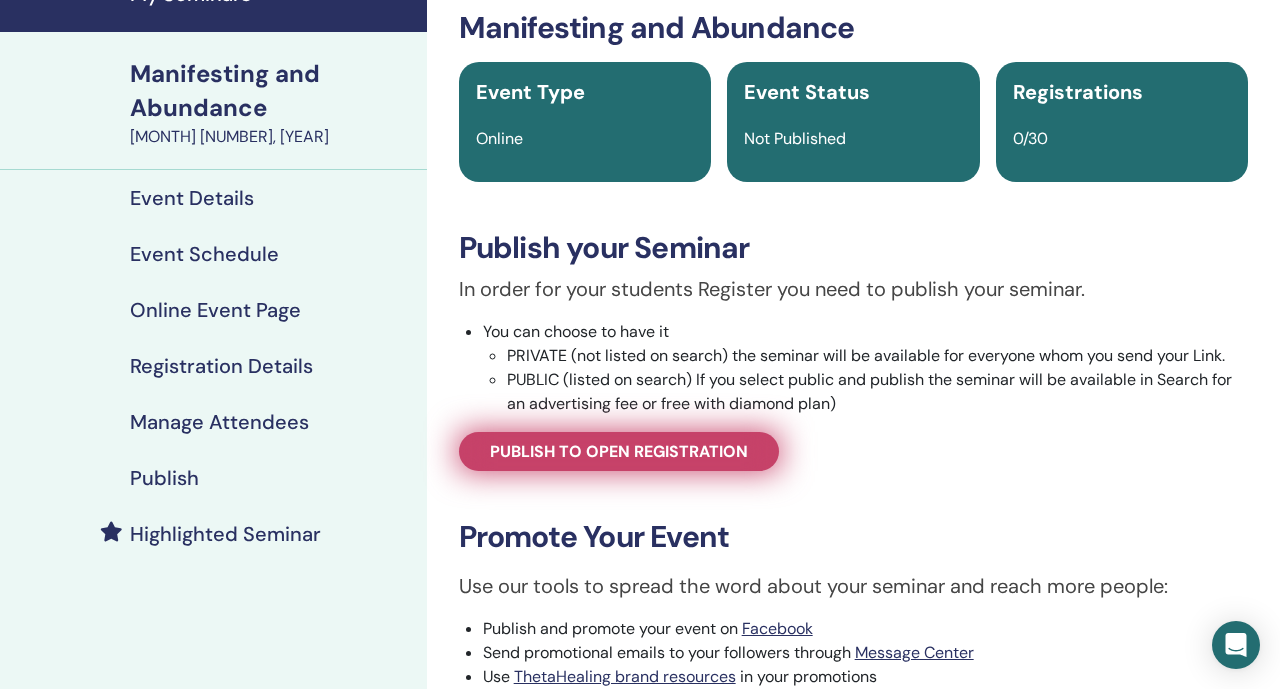 scroll, scrollTop: 103, scrollLeft: 0, axis: vertical 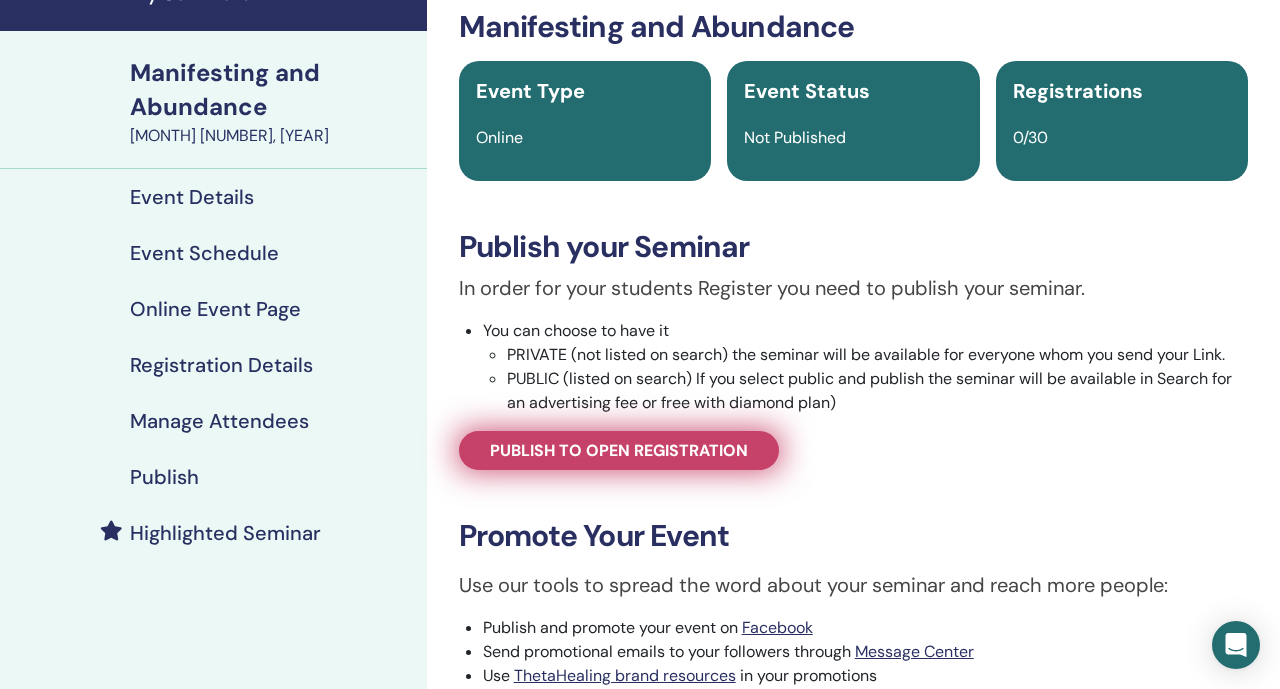 click on "Publish to open registration" at bounding box center (619, 450) 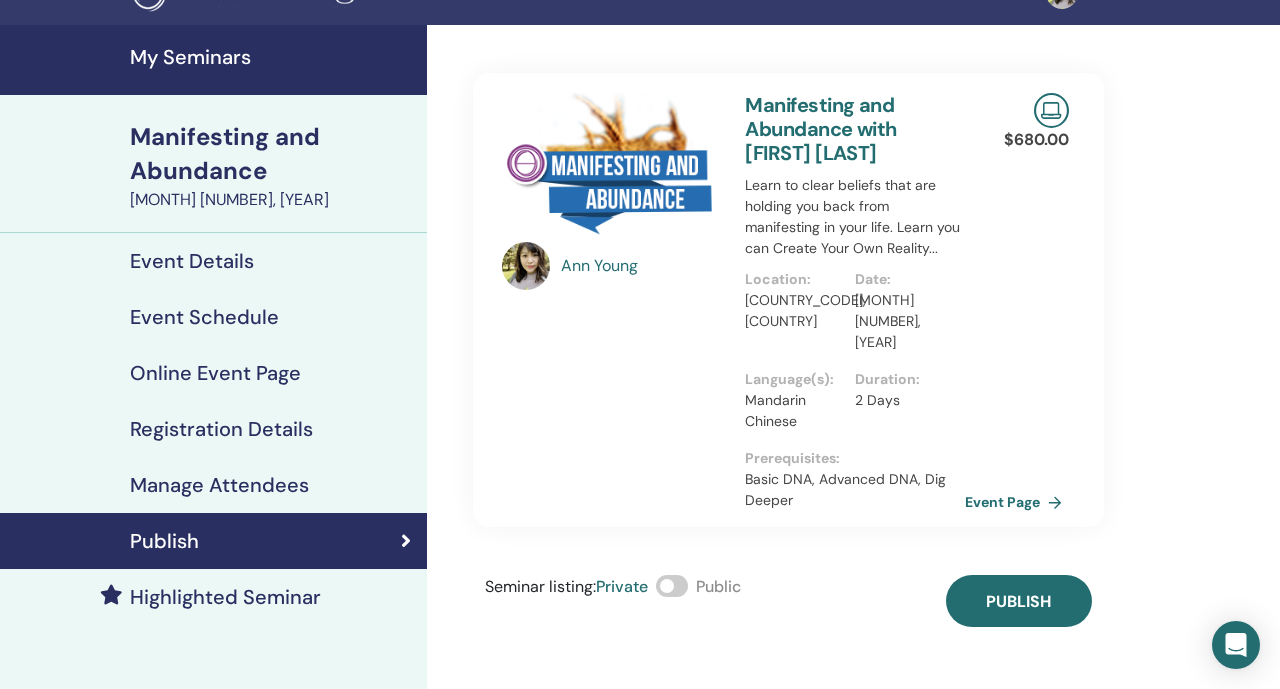 scroll, scrollTop: 44, scrollLeft: 0, axis: vertical 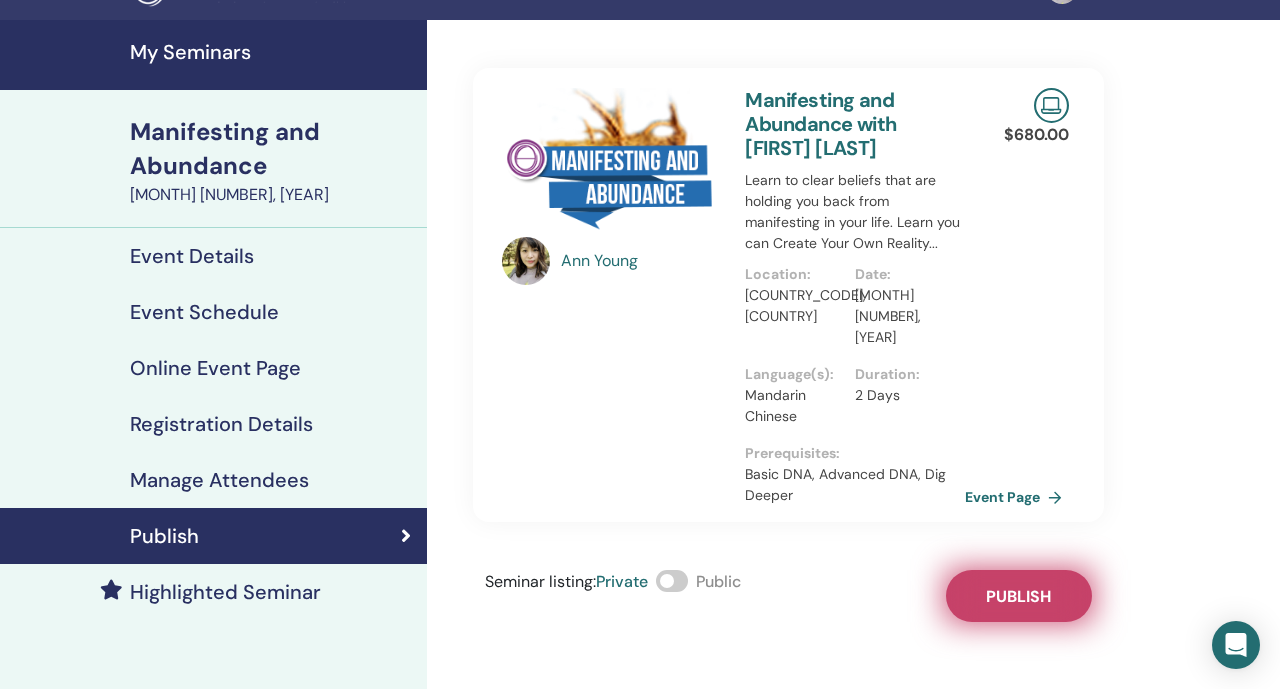 click on "Publish" at bounding box center [1019, 596] 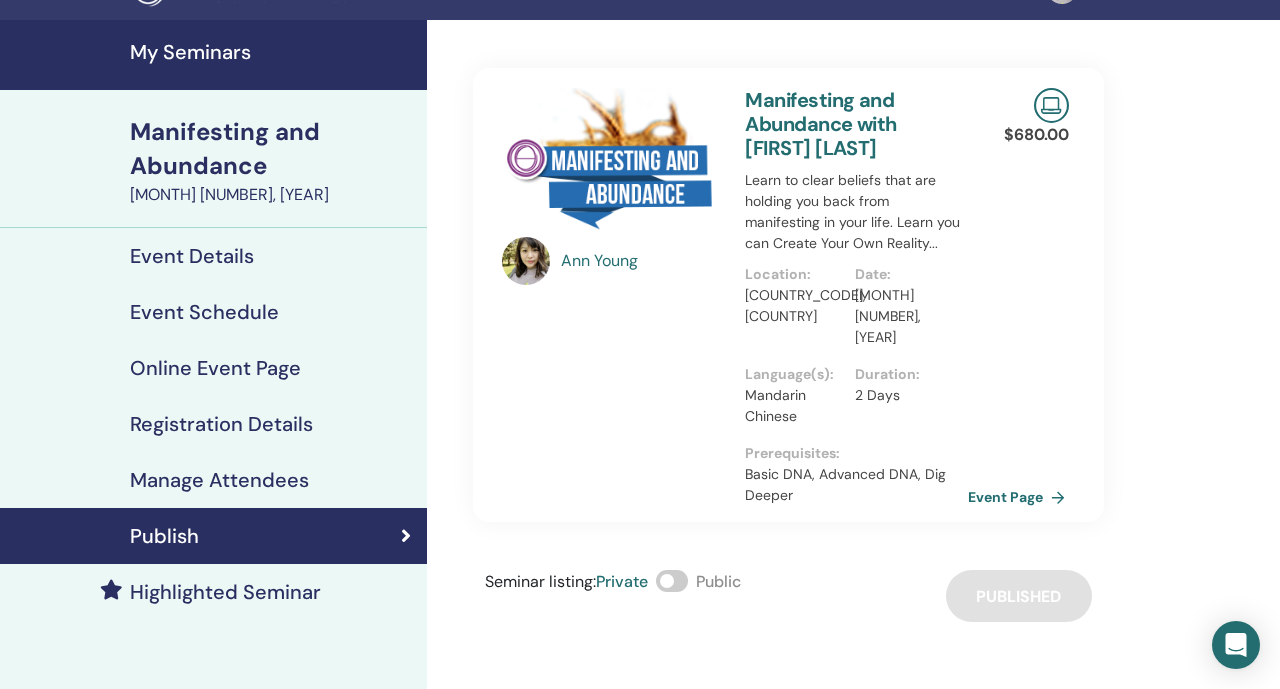 click on "Event Page" at bounding box center [1020, 497] 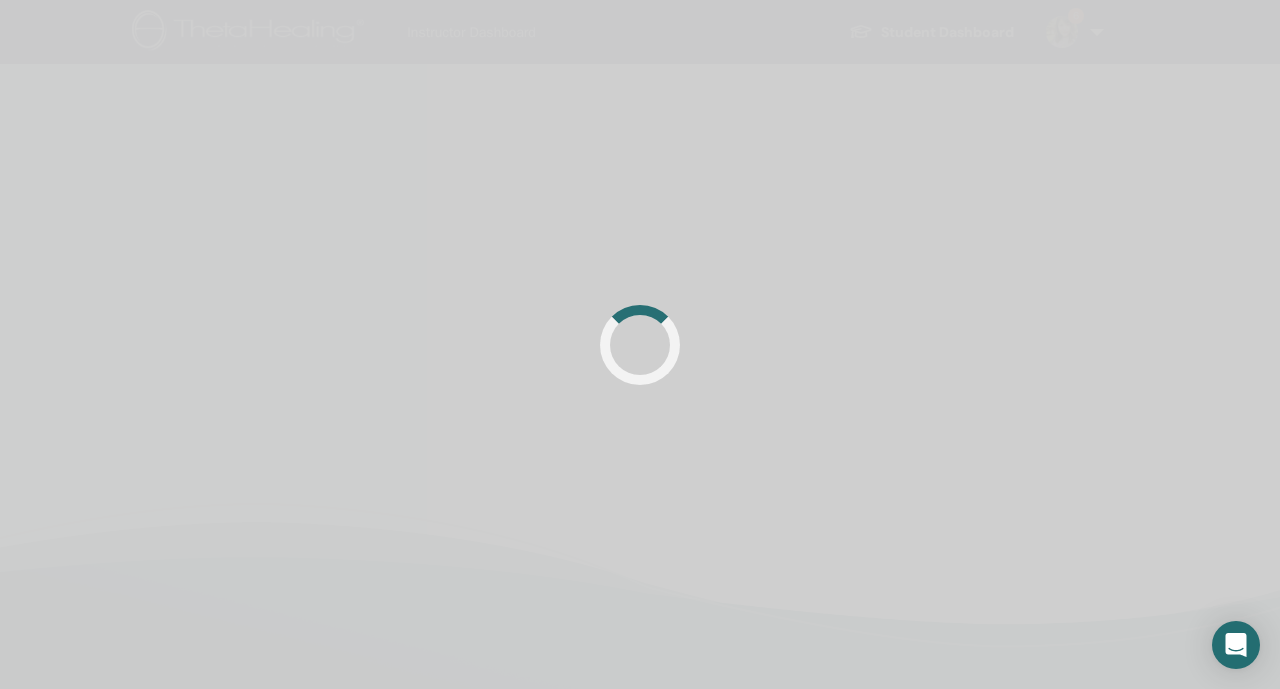 scroll, scrollTop: 0, scrollLeft: 0, axis: both 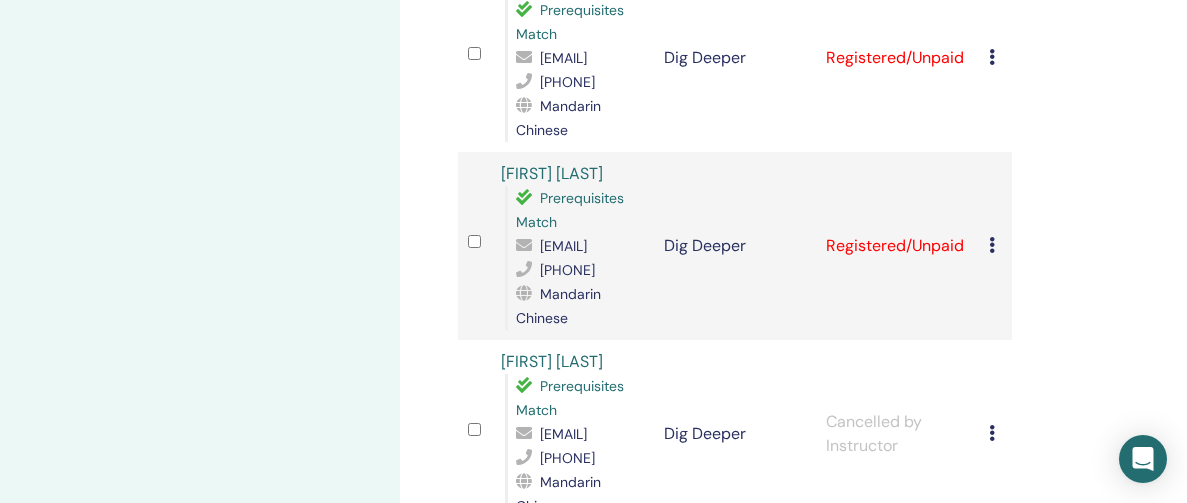 click on "Cancel Registration Do not auto-certify Mark as Paid Mark as Unpaid Mark as Absent Complete and Certify Download Certificate" at bounding box center (995, 246) 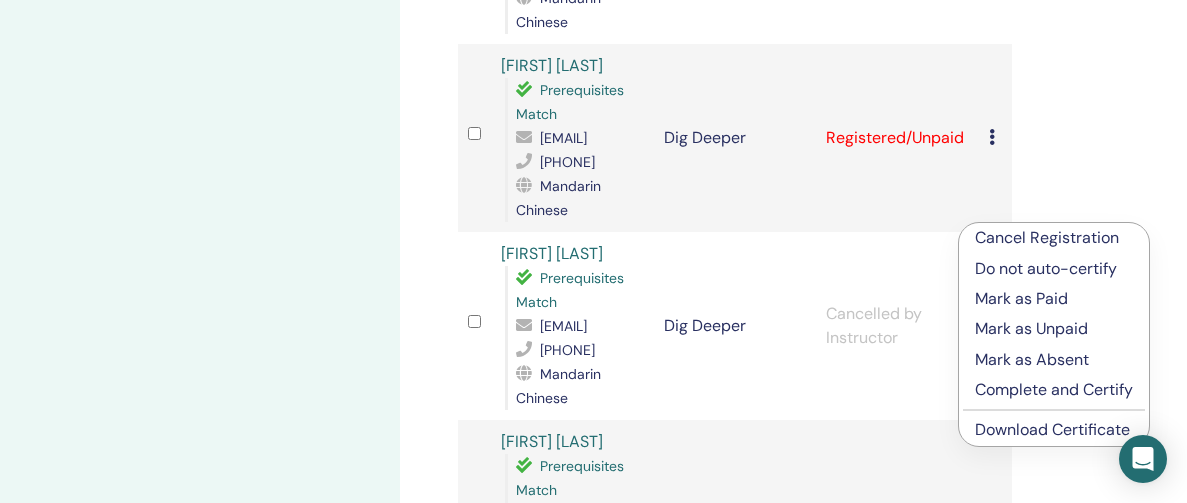 scroll, scrollTop: 895, scrollLeft: 0, axis: vertical 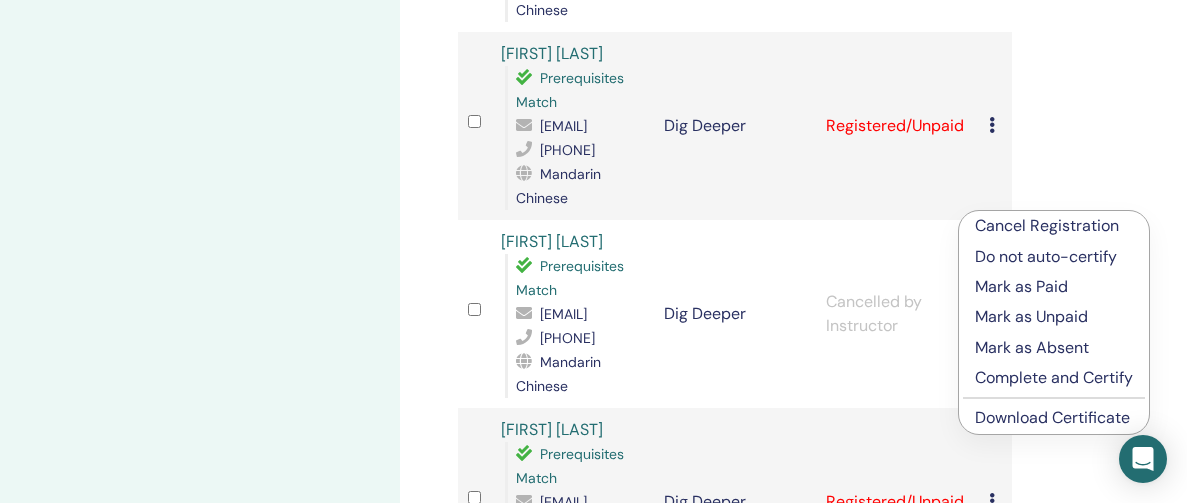 click on "Complete and Certify" at bounding box center [1054, 378] 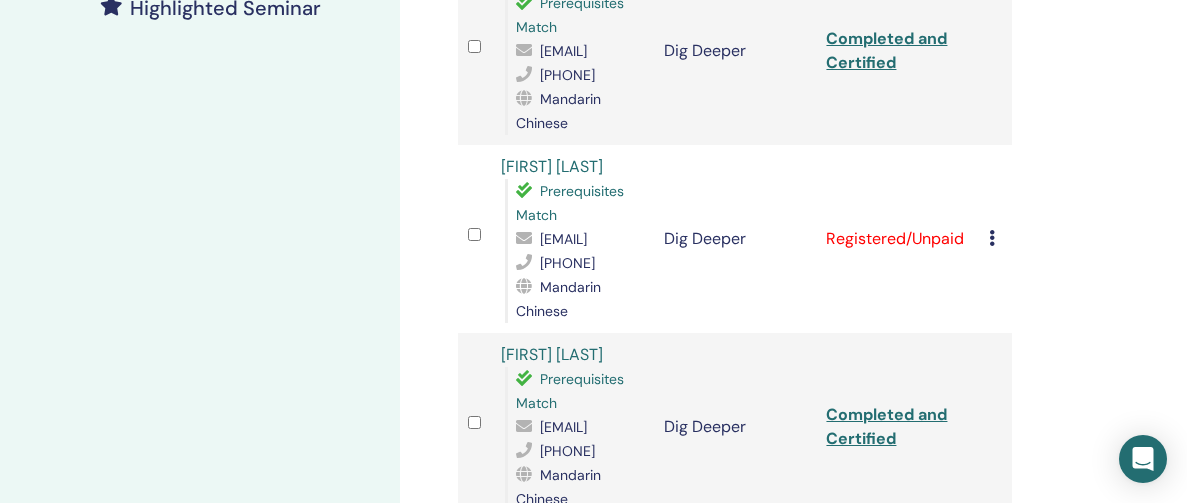 scroll, scrollTop: 598, scrollLeft: 0, axis: vertical 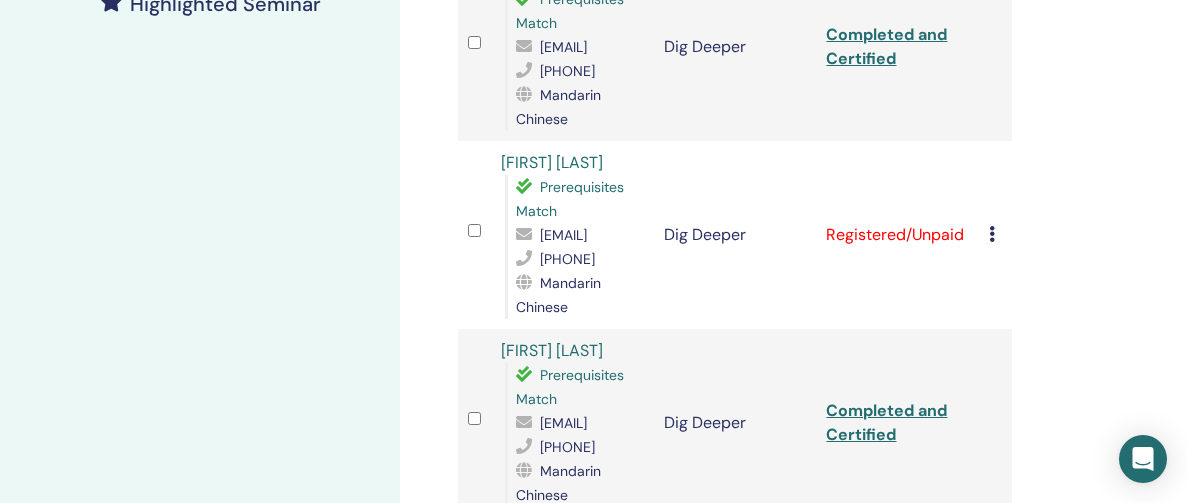click on "Cancel Registration Do not auto-certify Mark as Paid Mark as Unpaid Mark as Absent Complete and Certify Download Certificate" at bounding box center (995, 235) 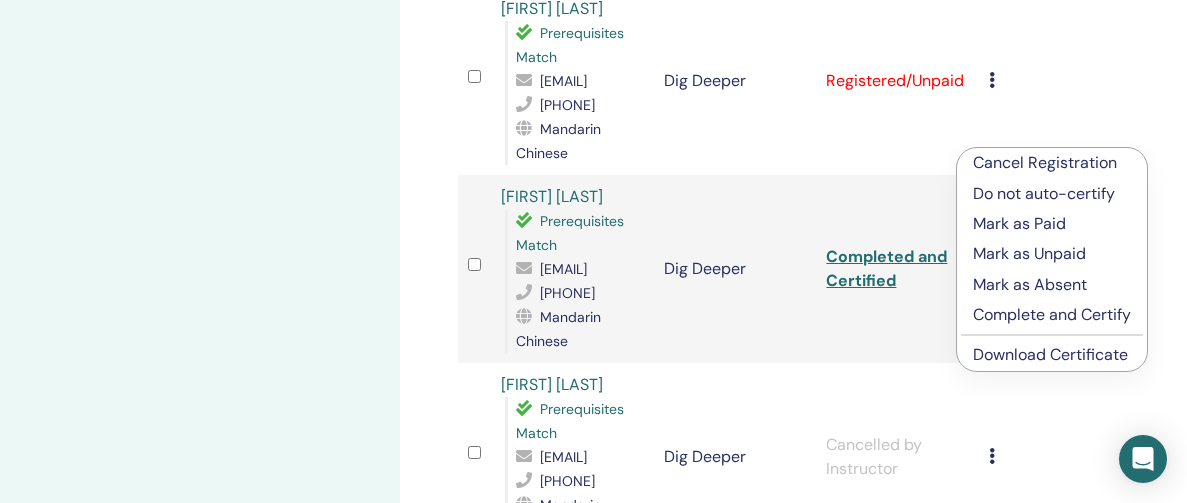 scroll, scrollTop: 751, scrollLeft: 0, axis: vertical 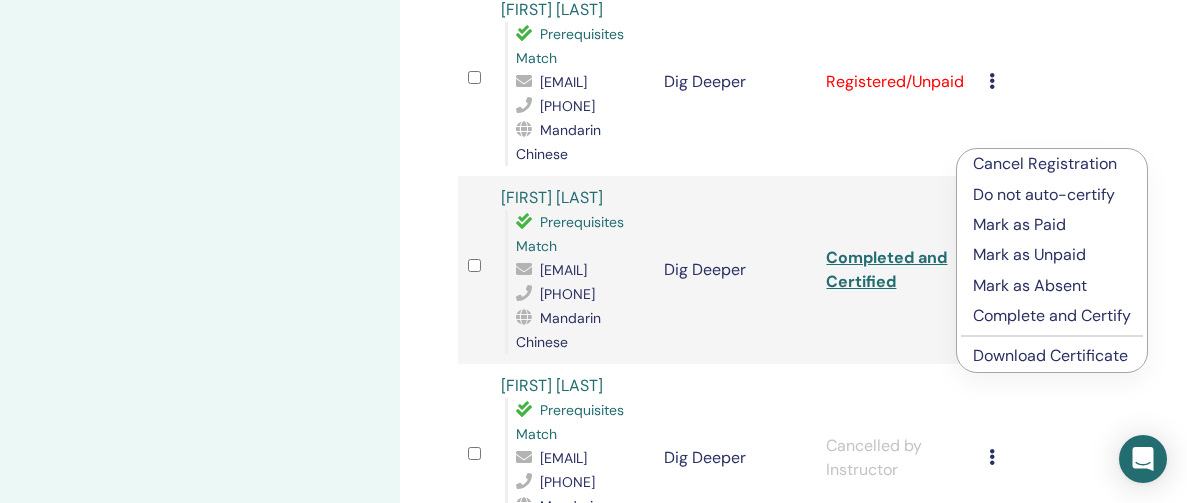 click on "Complete and Certify" at bounding box center (1052, 316) 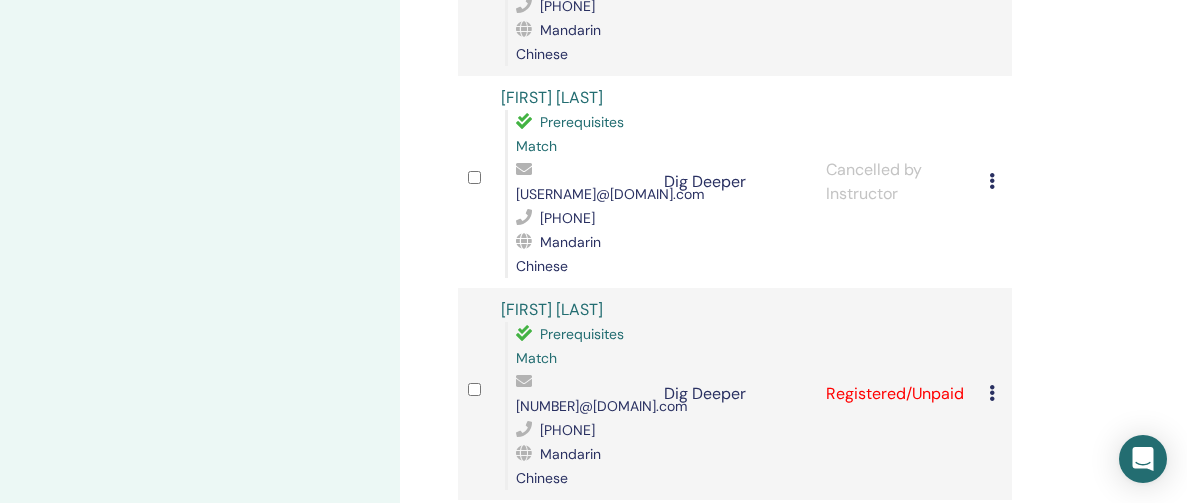scroll, scrollTop: 1198, scrollLeft: 0, axis: vertical 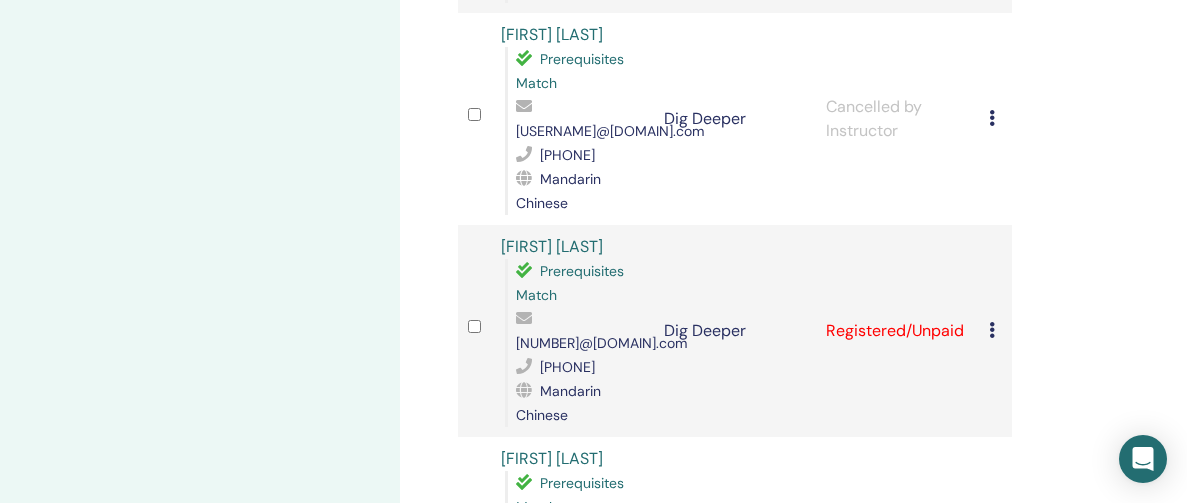 click at bounding box center (992, 330) 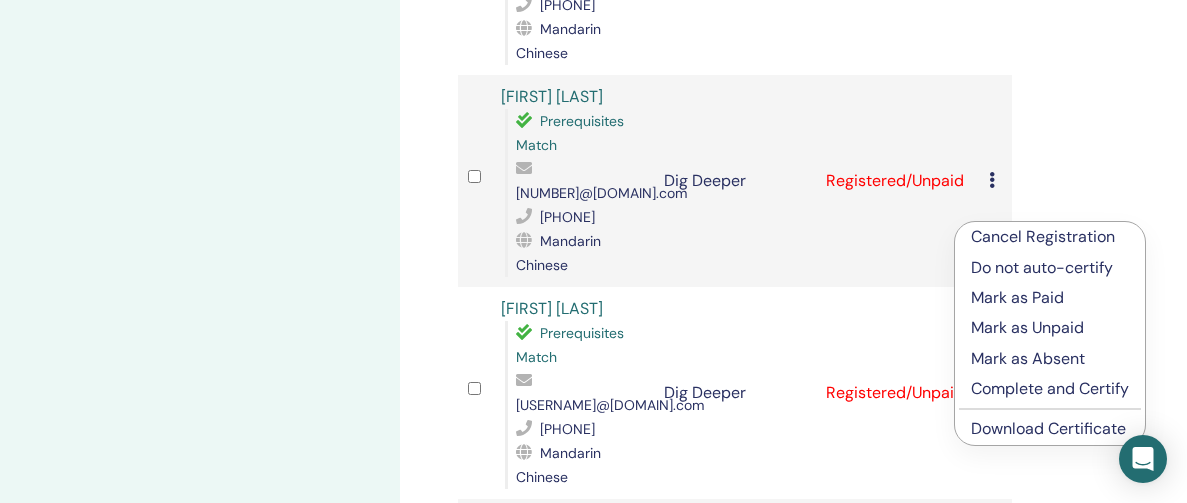 scroll, scrollTop: 1354, scrollLeft: 0, axis: vertical 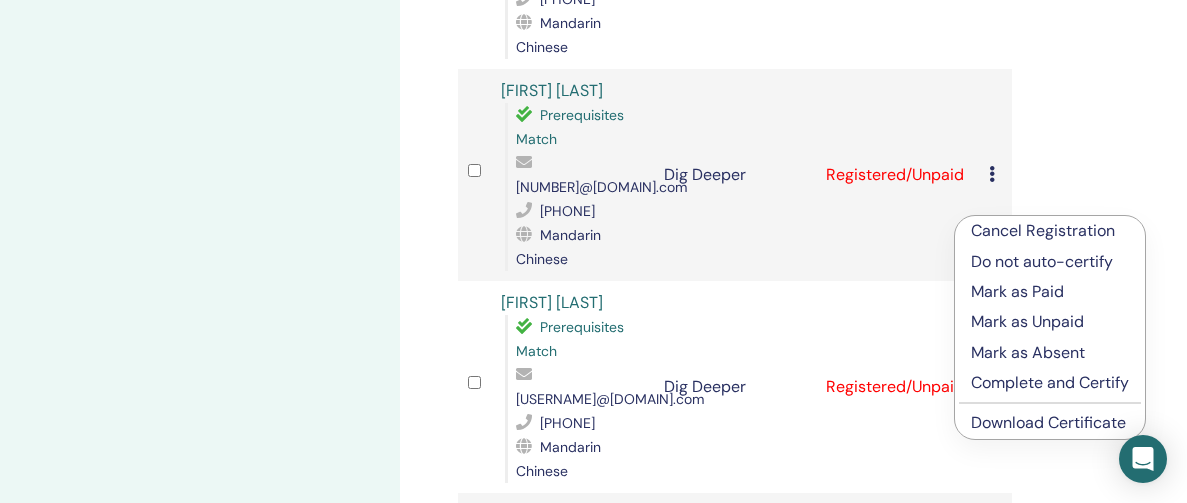 click on "Complete and Certify" at bounding box center (1050, 383) 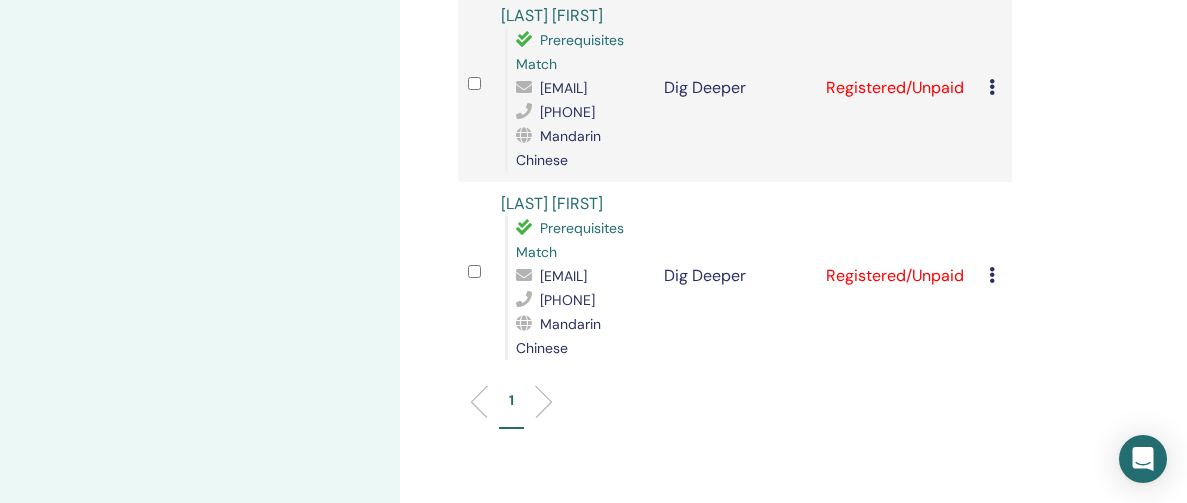 scroll, scrollTop: 1683, scrollLeft: 0, axis: vertical 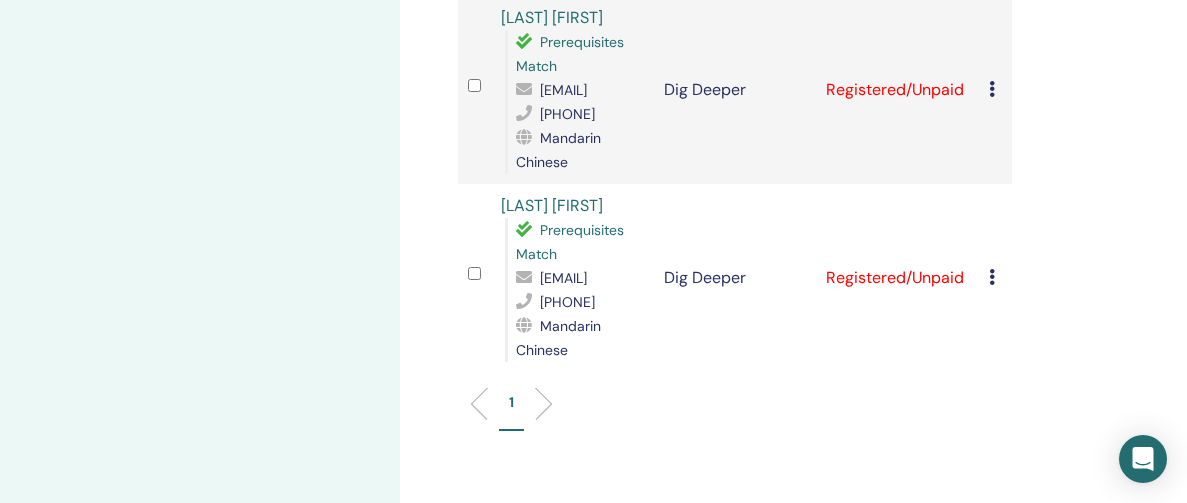 click at bounding box center [992, -99] 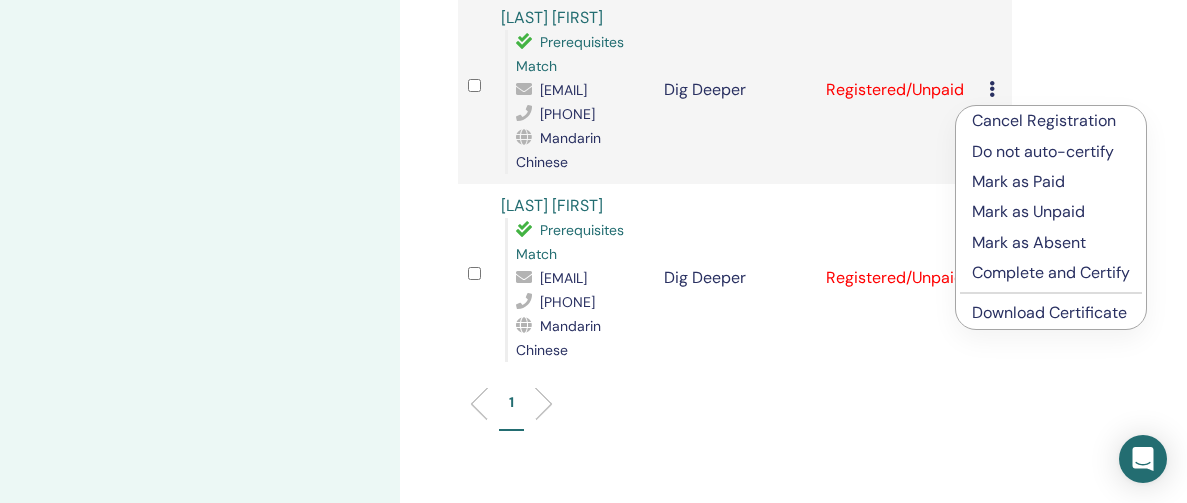 click on "Complete and Certify" at bounding box center (1051, 273) 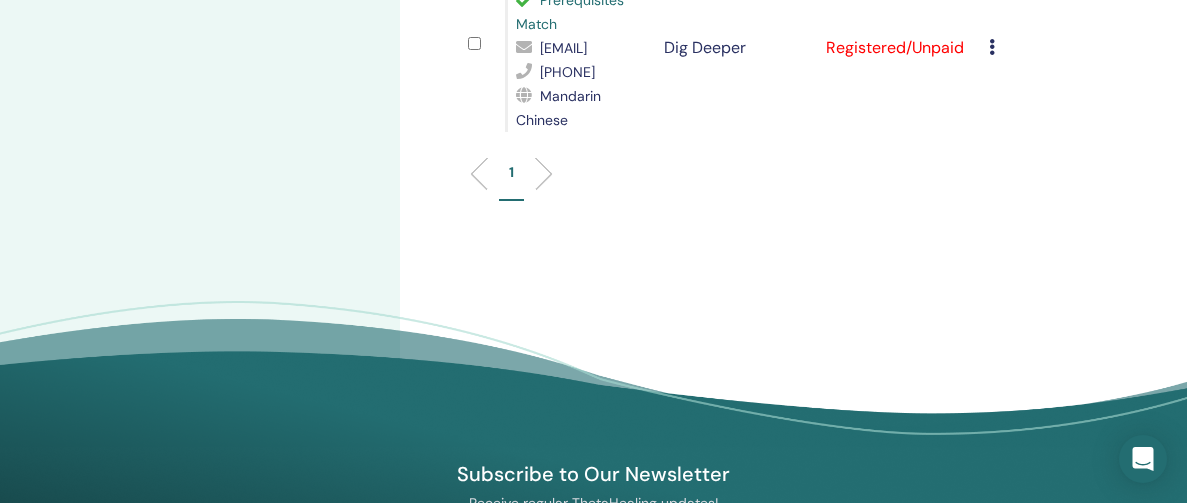 scroll, scrollTop: 1883, scrollLeft: 0, axis: vertical 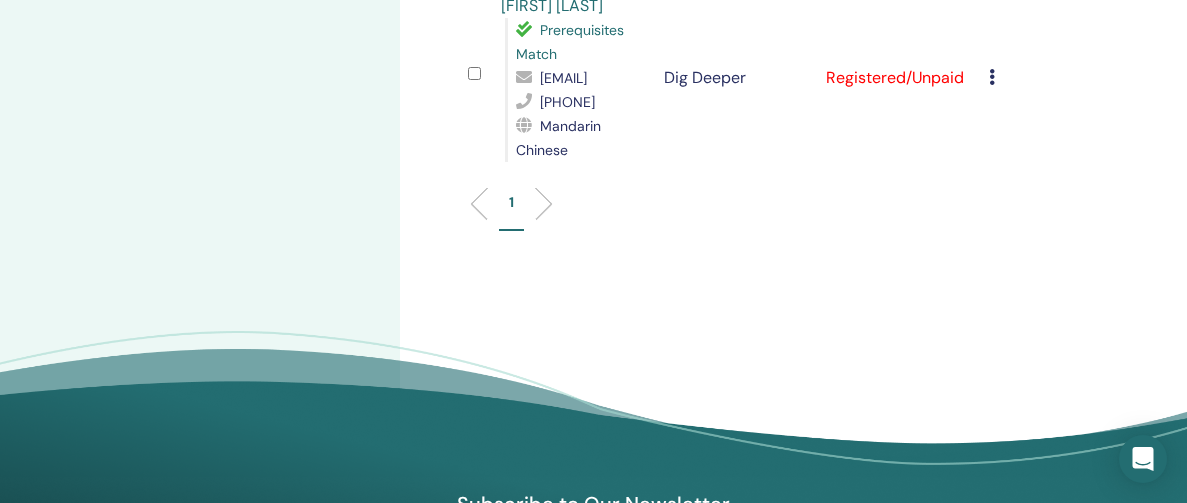 click at bounding box center [992, -111] 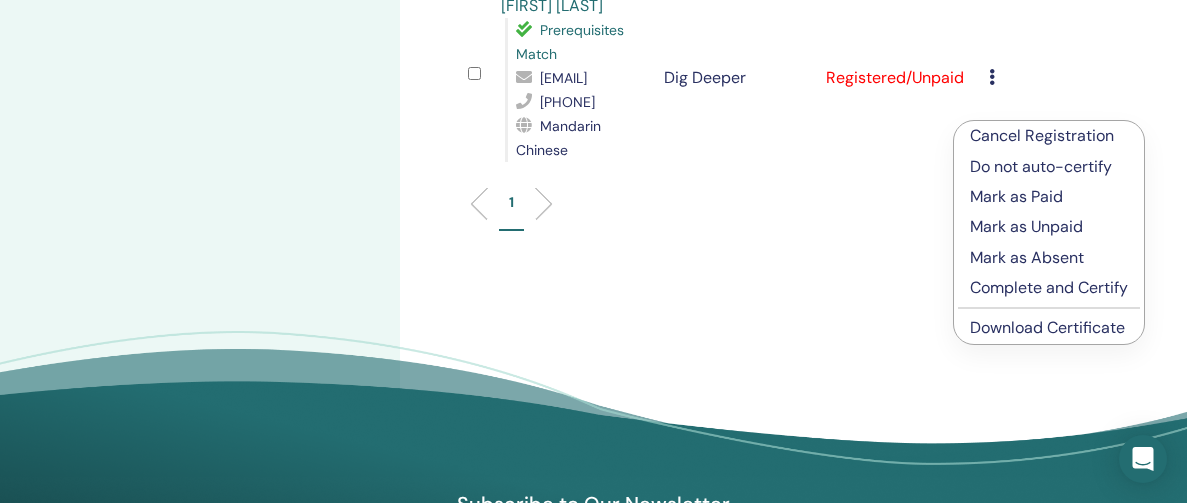 click on "Complete and Certify" at bounding box center (1049, 288) 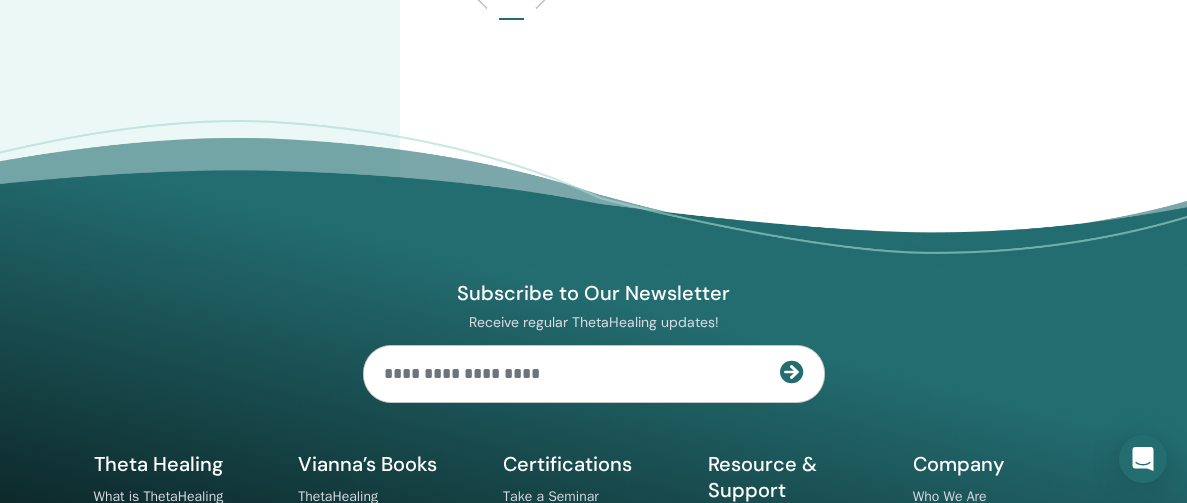 scroll, scrollTop: 2081, scrollLeft: 0, axis: vertical 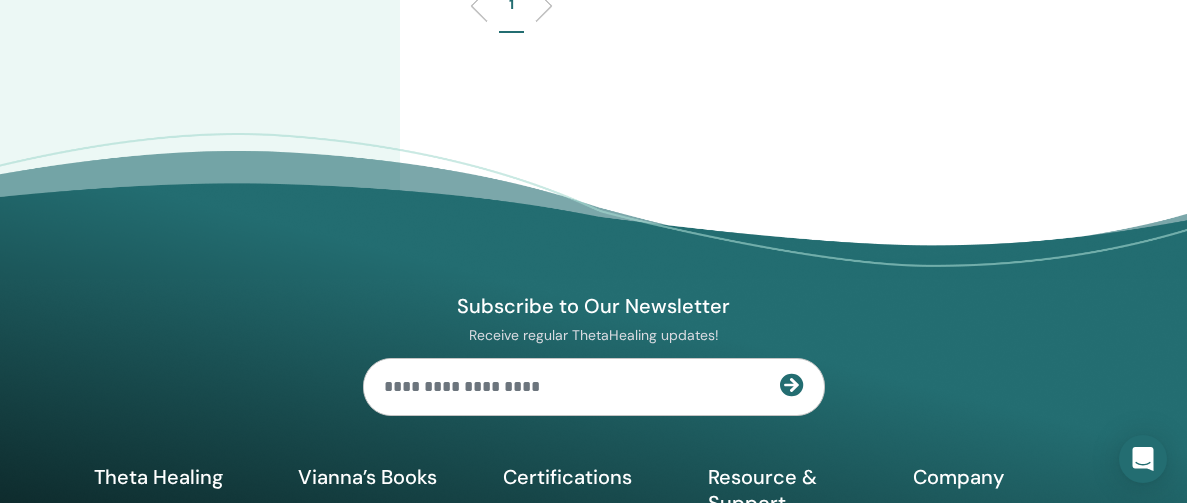 click on "Cancel Registration Do not auto-certify Mark as Paid Mark as Unpaid Mark as Absent Complete and Certify Download Certificate" at bounding box center (995, -120) 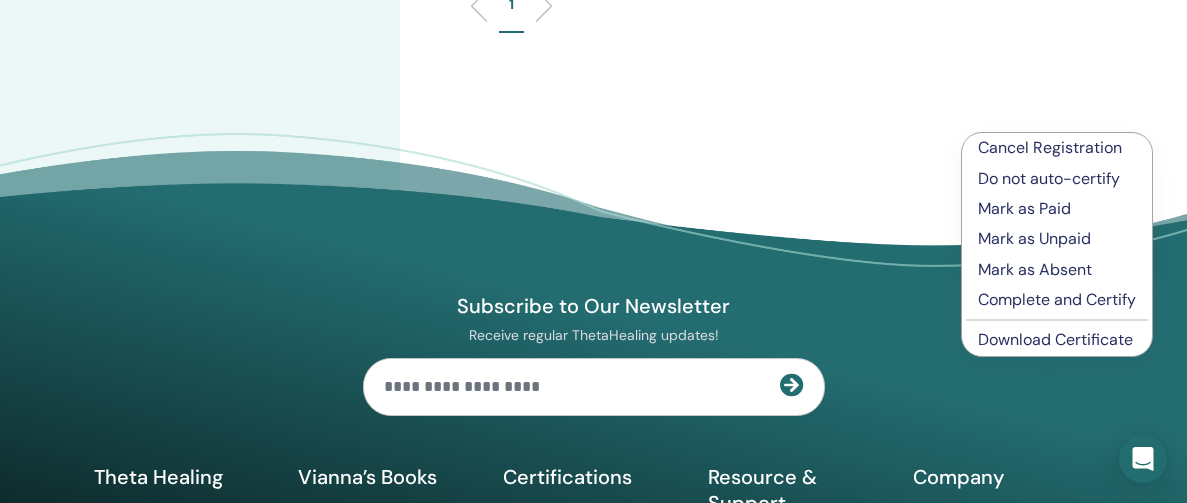click on "Complete and Certify" at bounding box center (1057, 300) 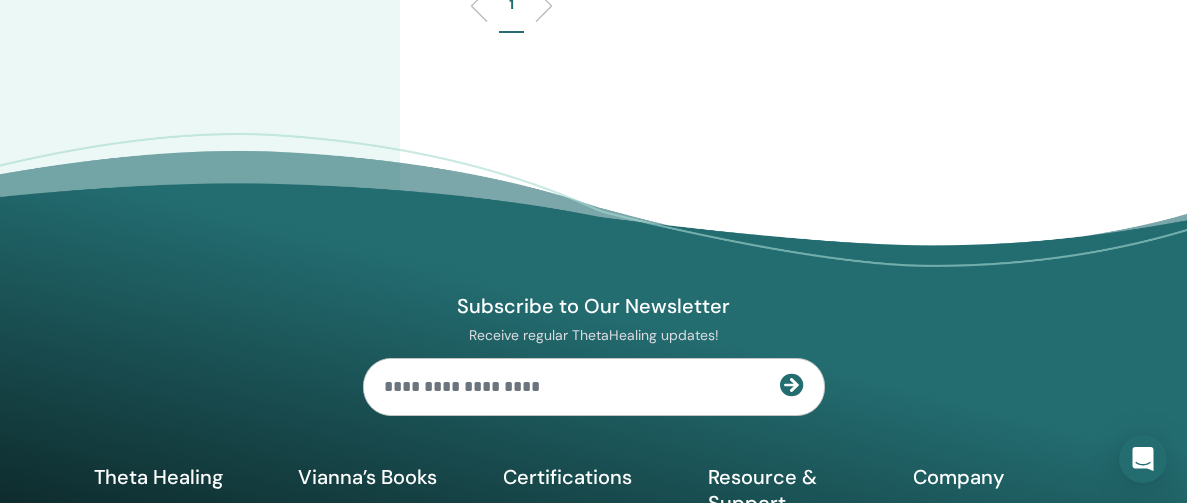 click on "Cancel Registration Do not auto-certify Mark as Paid Mark as Unpaid Mark as Absent Complete and Certify Download Certificate" at bounding box center [995, -120] 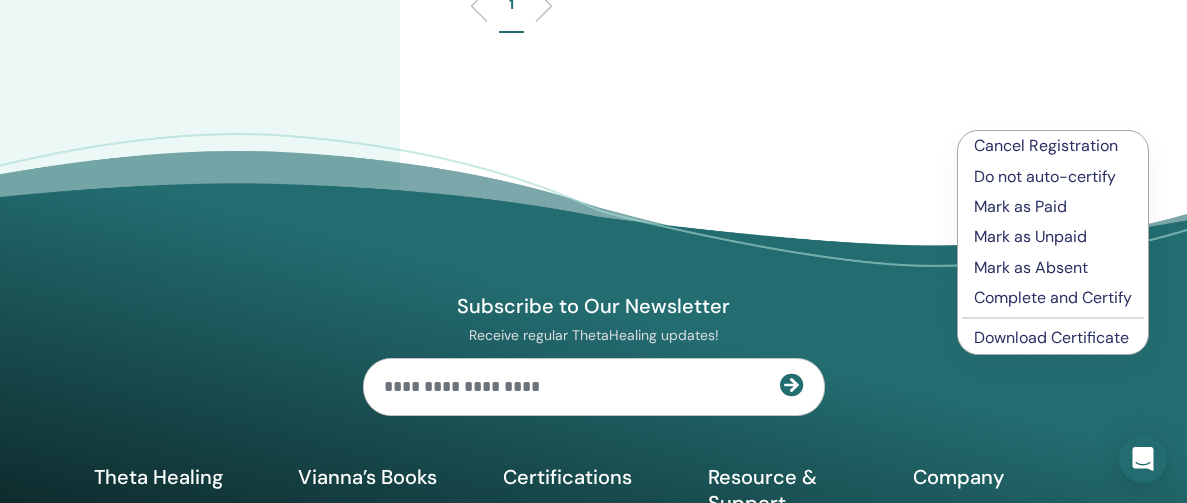click on "Complete and Certify" at bounding box center (1053, 298) 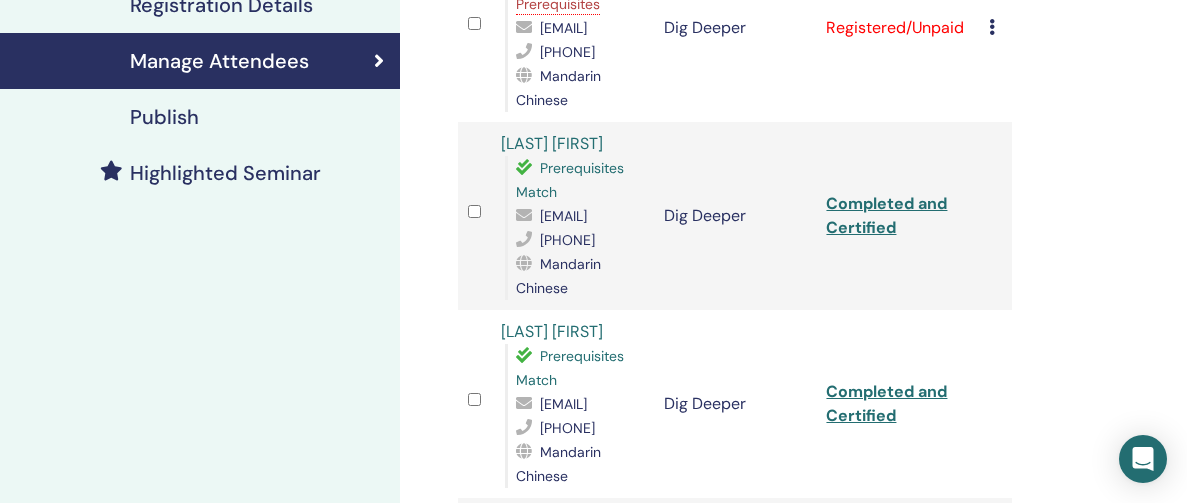 scroll, scrollTop: 0, scrollLeft: 0, axis: both 